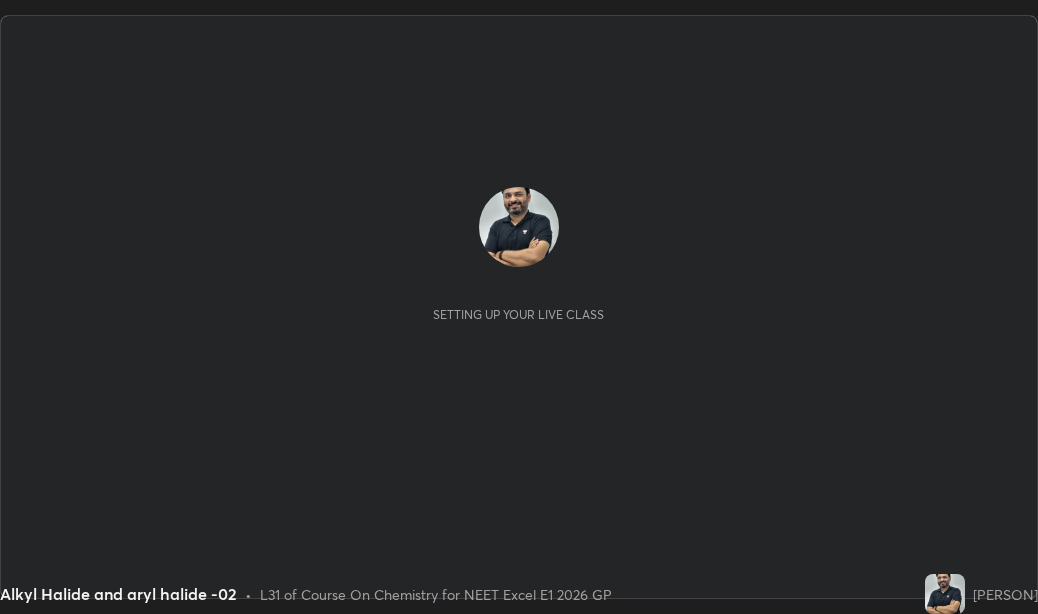 scroll, scrollTop: 0, scrollLeft: 0, axis: both 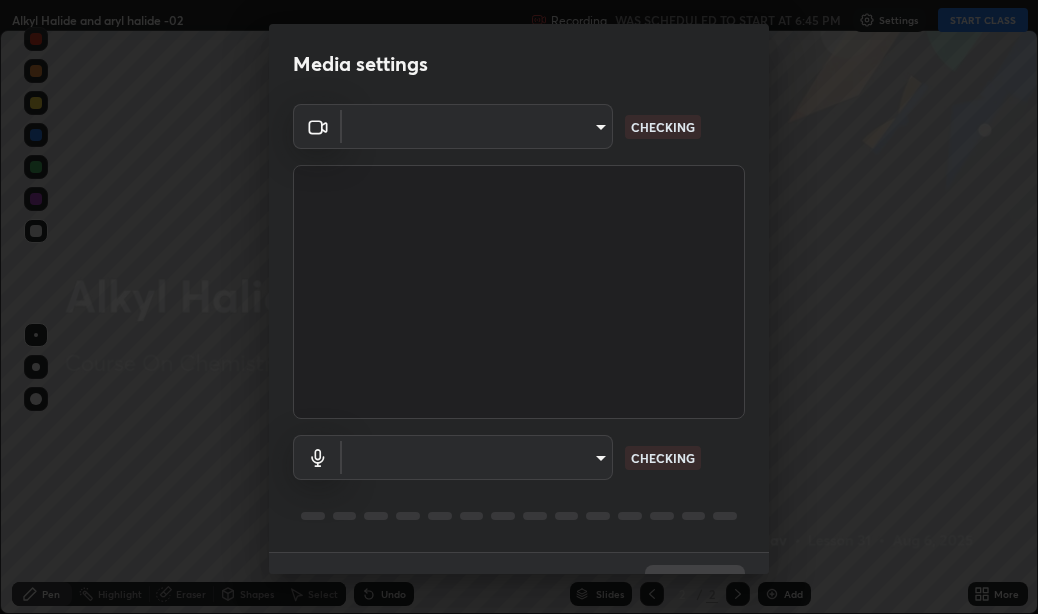 type on "5e4866cb9f408dbd0b195c6968be34ffa5c24ad0ed73cd30b8d5b77de0ea68a9" 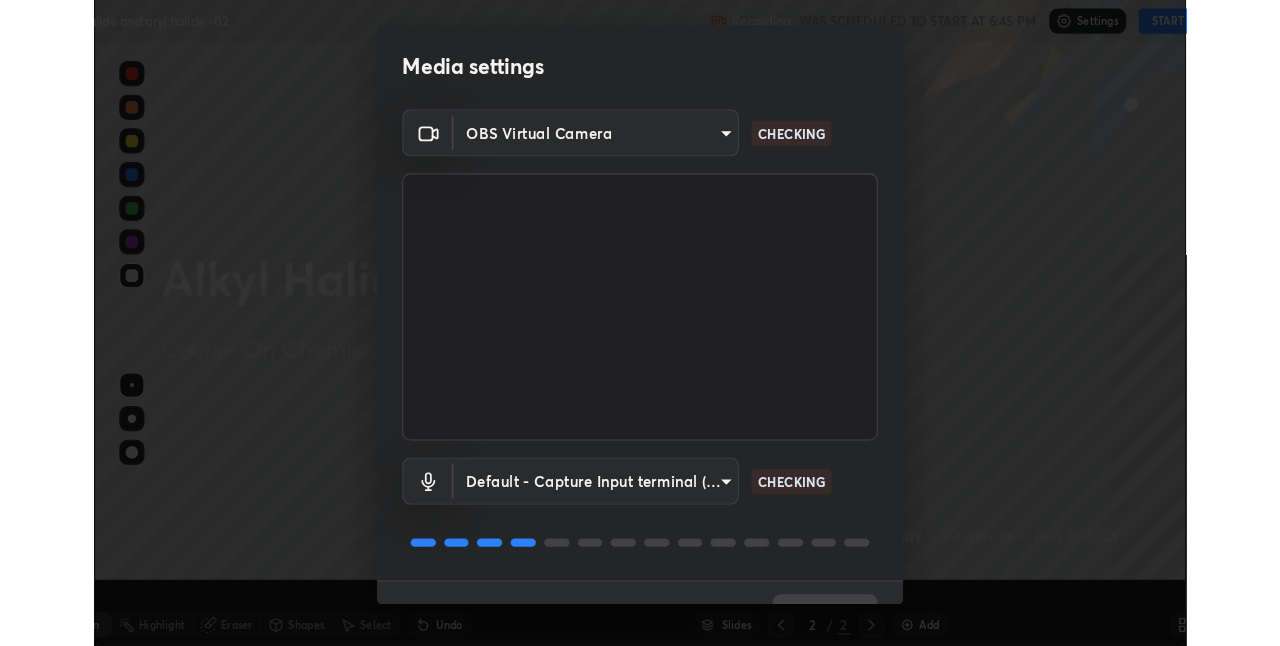 scroll, scrollTop: 99354, scrollLeft: 98720, axis: both 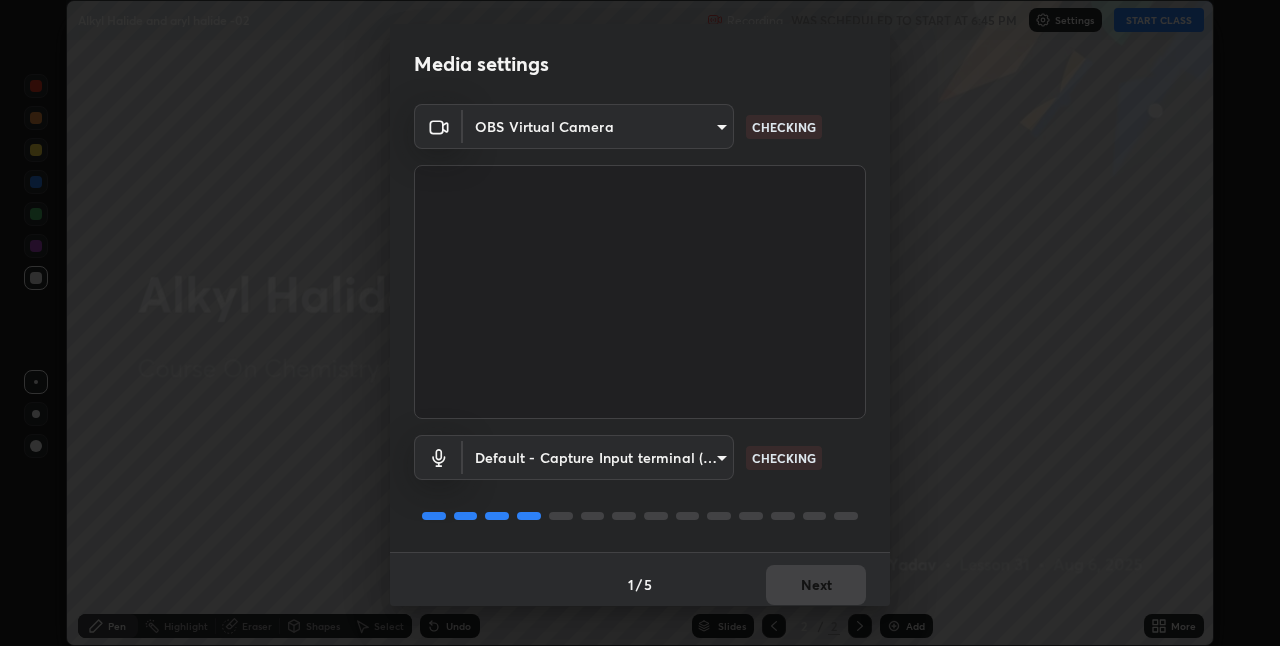 click on "Erase all Alkyl Halide and aryl halide -02 Recording WAS SCHEDULED TO START AT  6:45 PM Settings START CLASS Setting up your live class Alkyl Halide and aryl halide -02 • L31 of Course On Chemistry for NEET Excel E1 2026 GP [PERSON] Pen Highlight Eraser Shapes Select Undo Slides 2 / 2 Add More No doubts shared Encourage your learners to ask a doubt for better clarity Report an issue Reason for reporting Buffering Chat not working Audio - Video sync issue Educator video quality low ​ Attach an image Report Media settings OBS Virtual Camera [HASH] CHECKING Default - Capture Input terminal (Digital Array MIC) default CHECKING 1 / 5 Next" at bounding box center [640, 323] 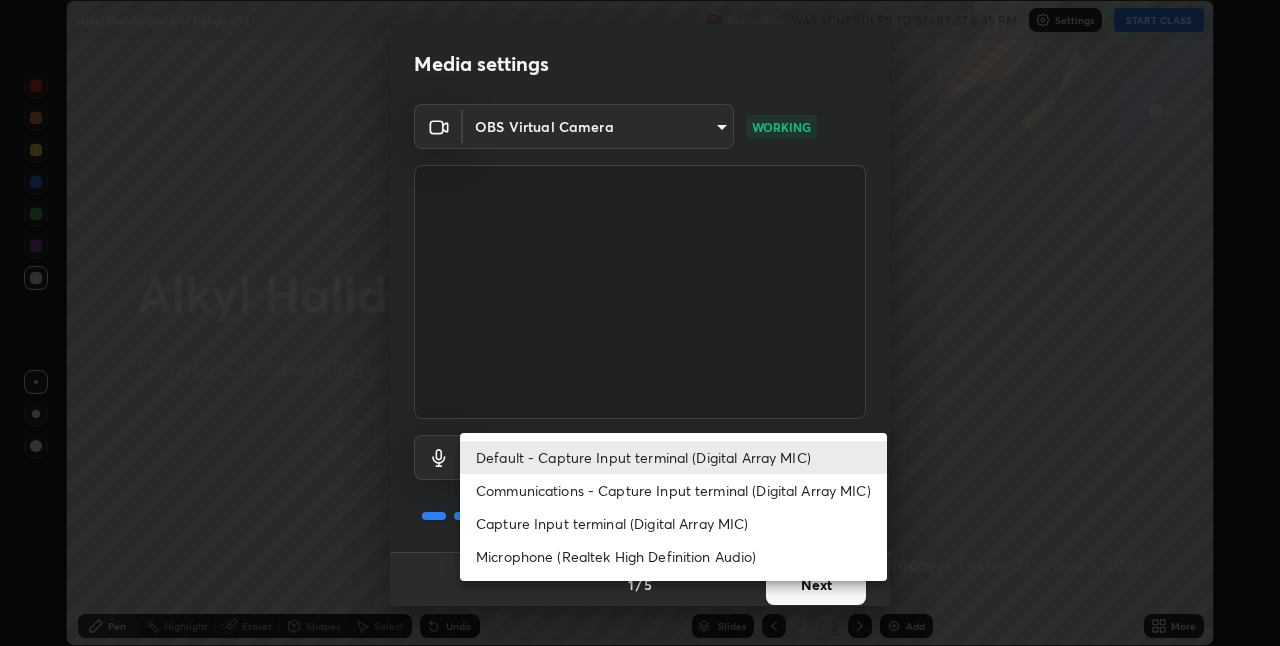 click on "Communications - Capture Input terminal (Digital Array MIC)" at bounding box center (673, 490) 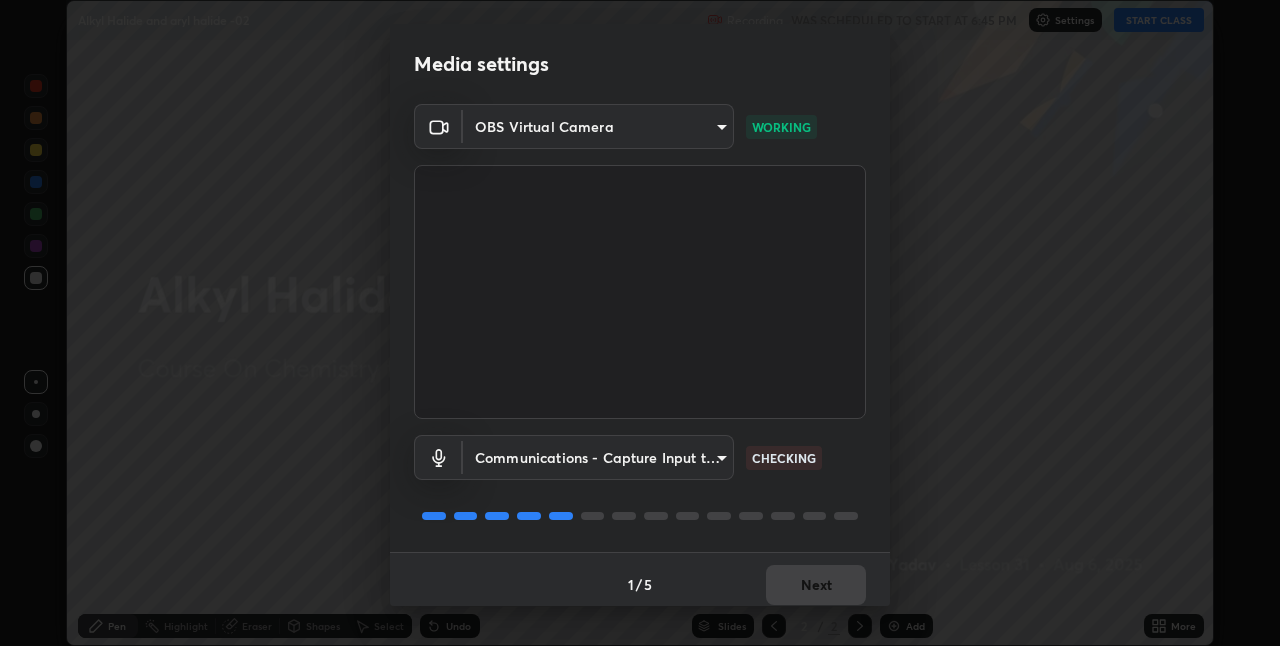 click on "1 / 5 Next" at bounding box center [640, 584] 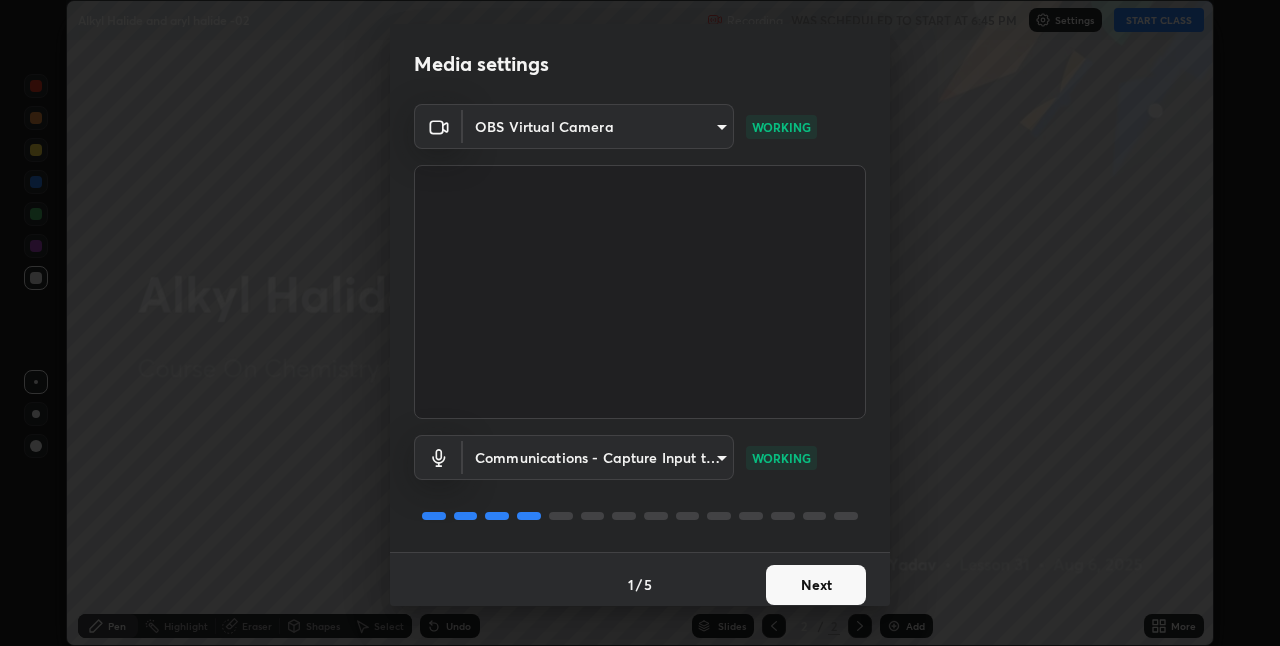 click on "Next" at bounding box center [816, 585] 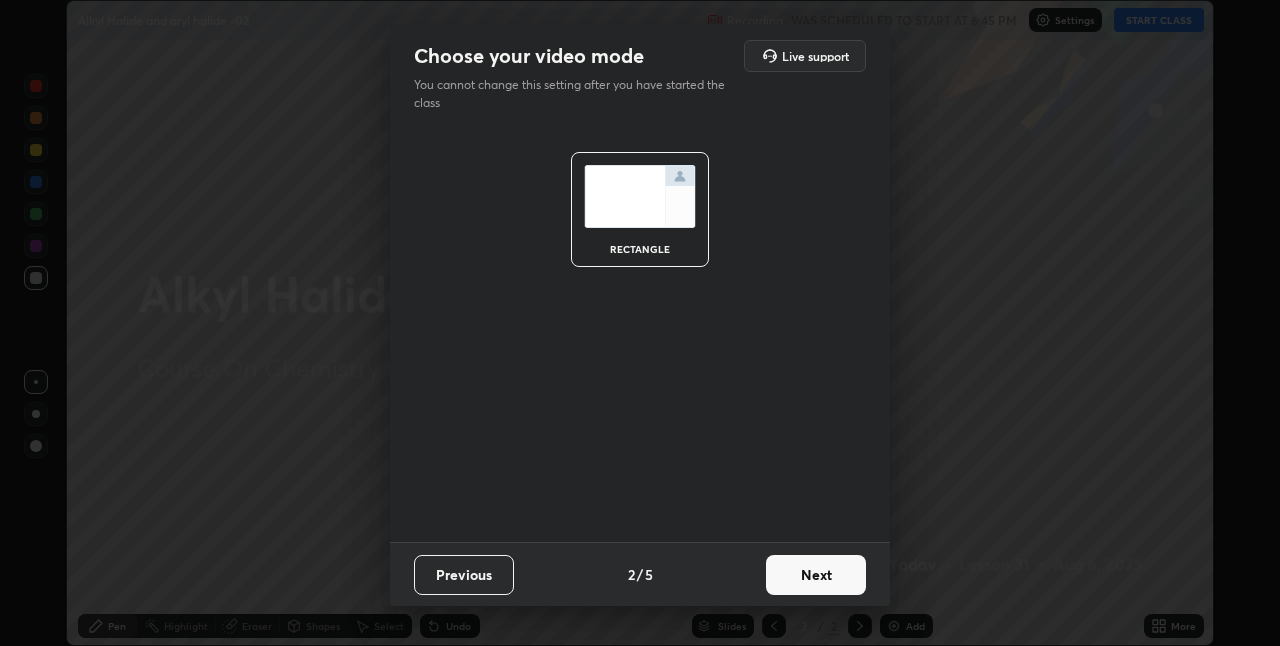 click on "Next" at bounding box center (816, 575) 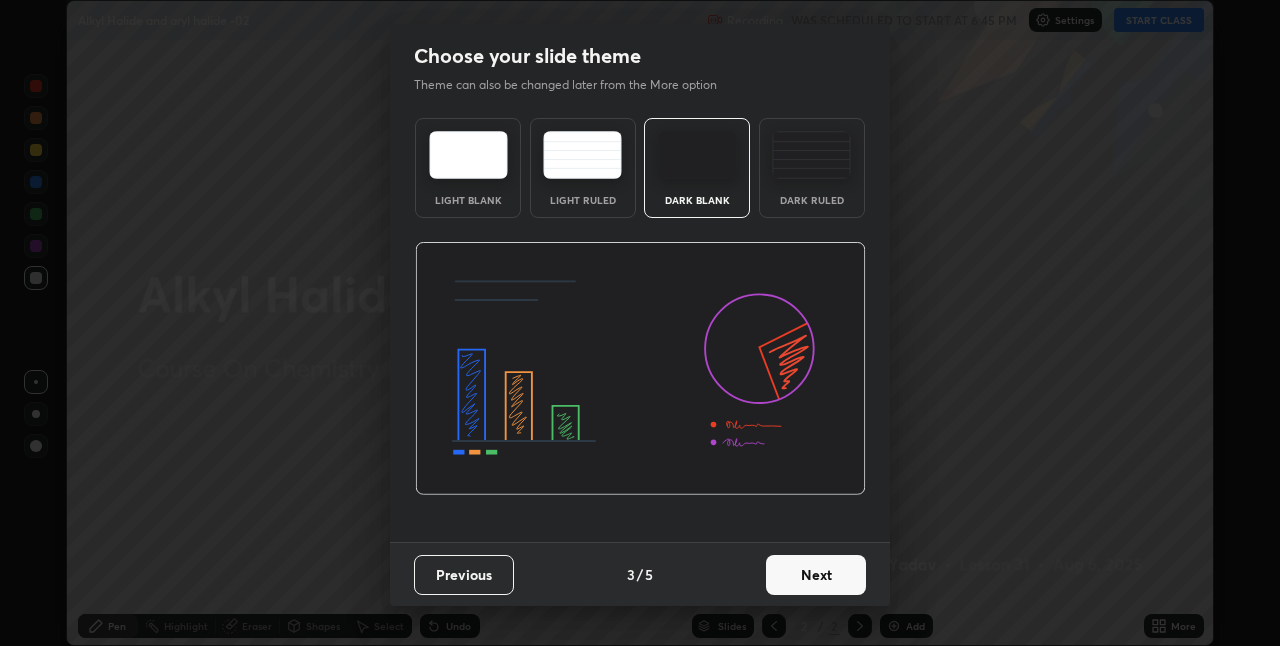 click on "Next" at bounding box center (816, 575) 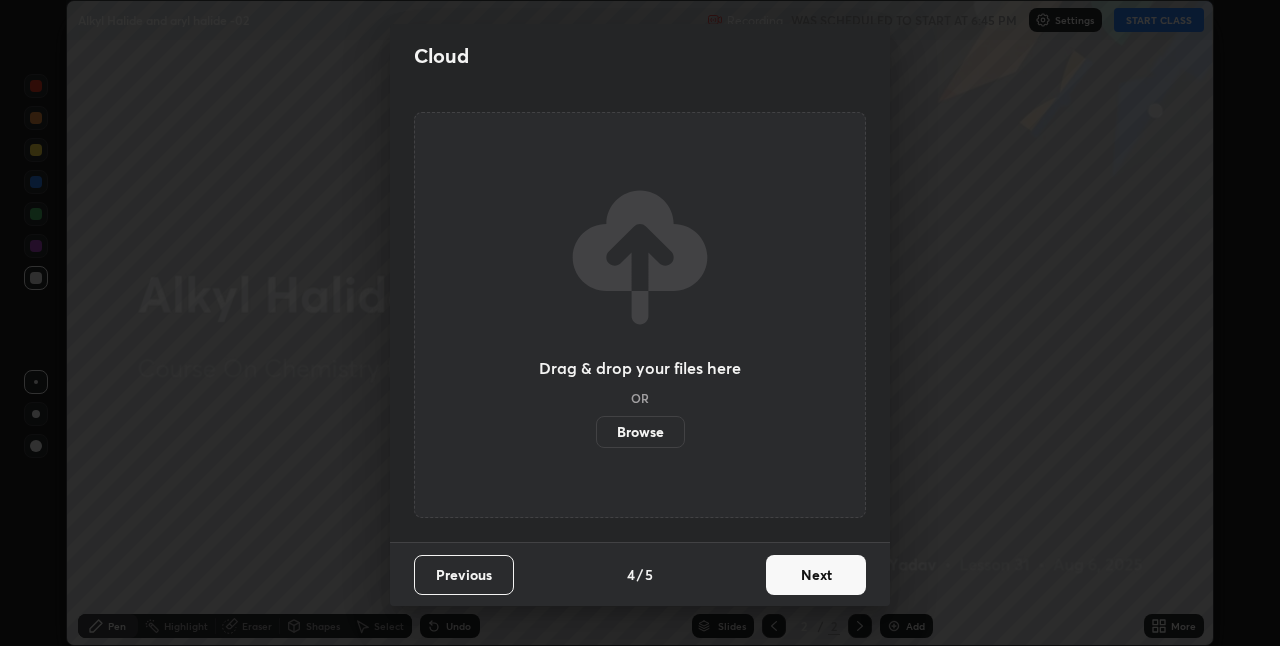 click on "Next" at bounding box center [816, 575] 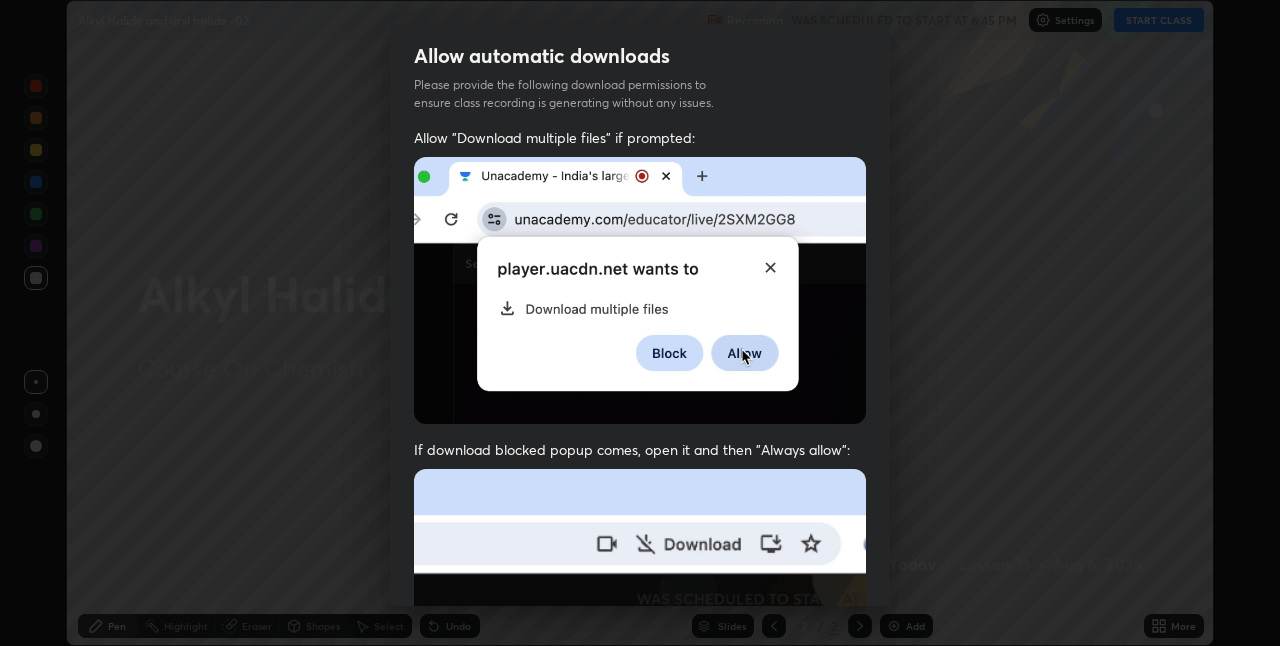 click at bounding box center [640, 687] 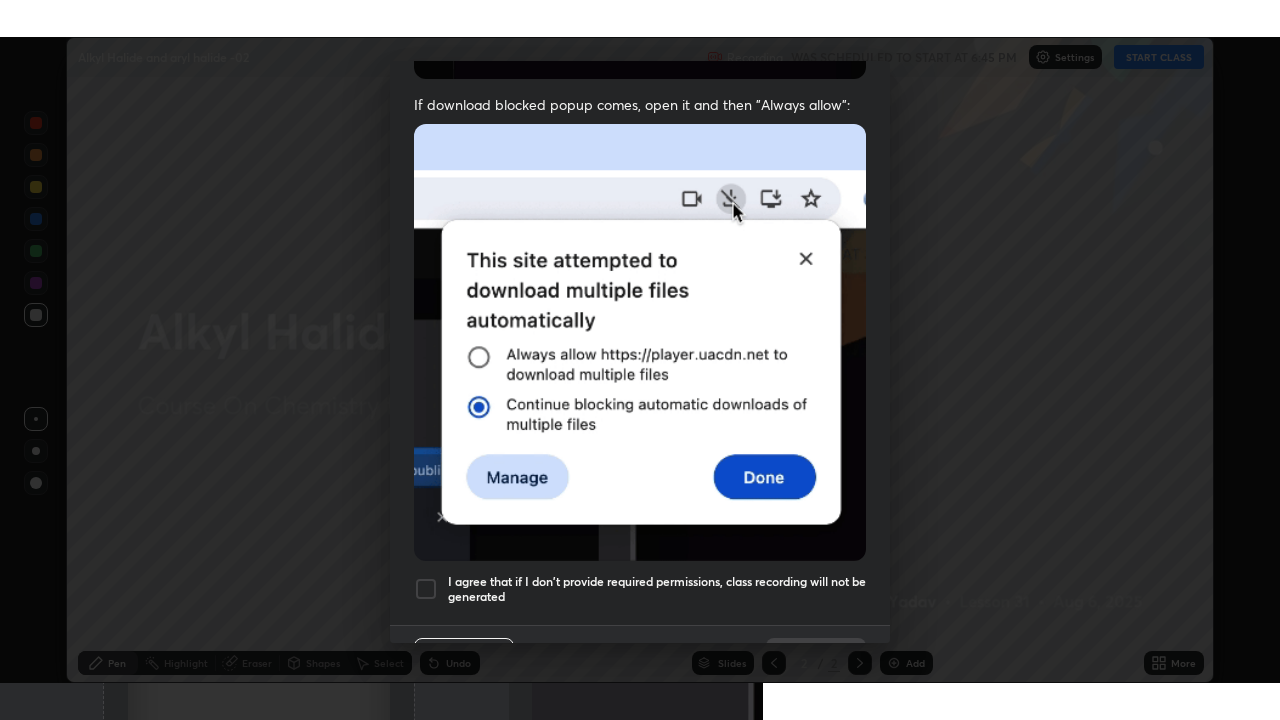 scroll, scrollTop: 418, scrollLeft: 0, axis: vertical 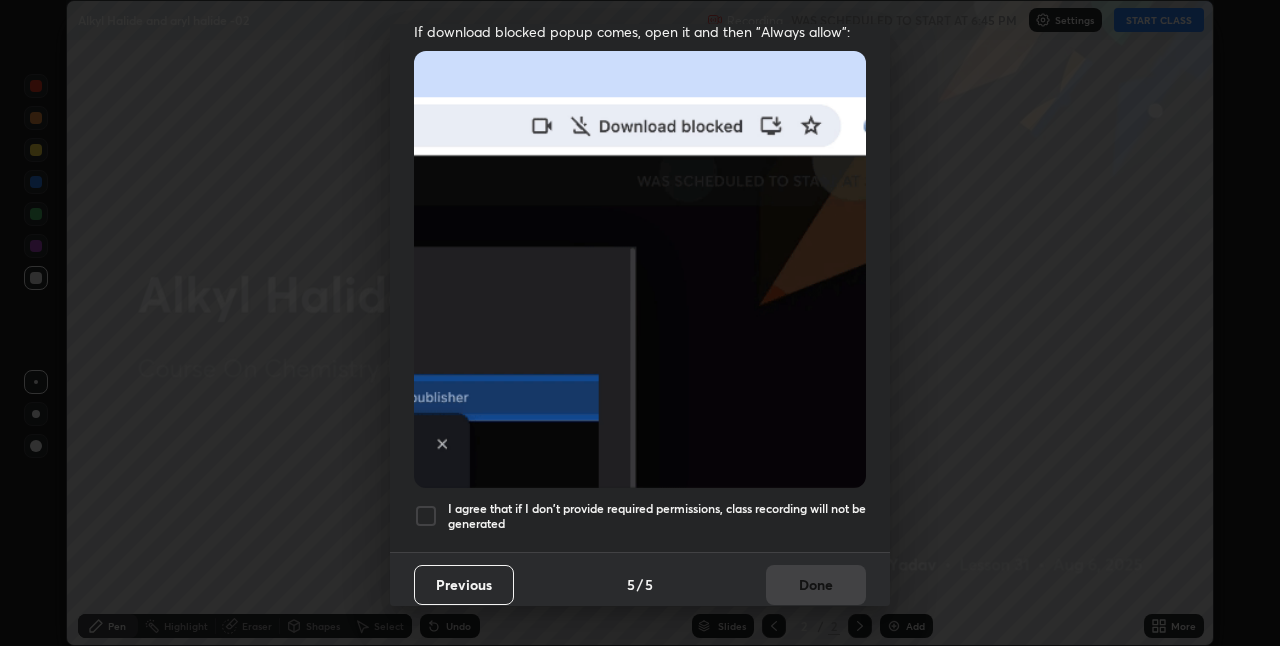 click at bounding box center (426, 516) 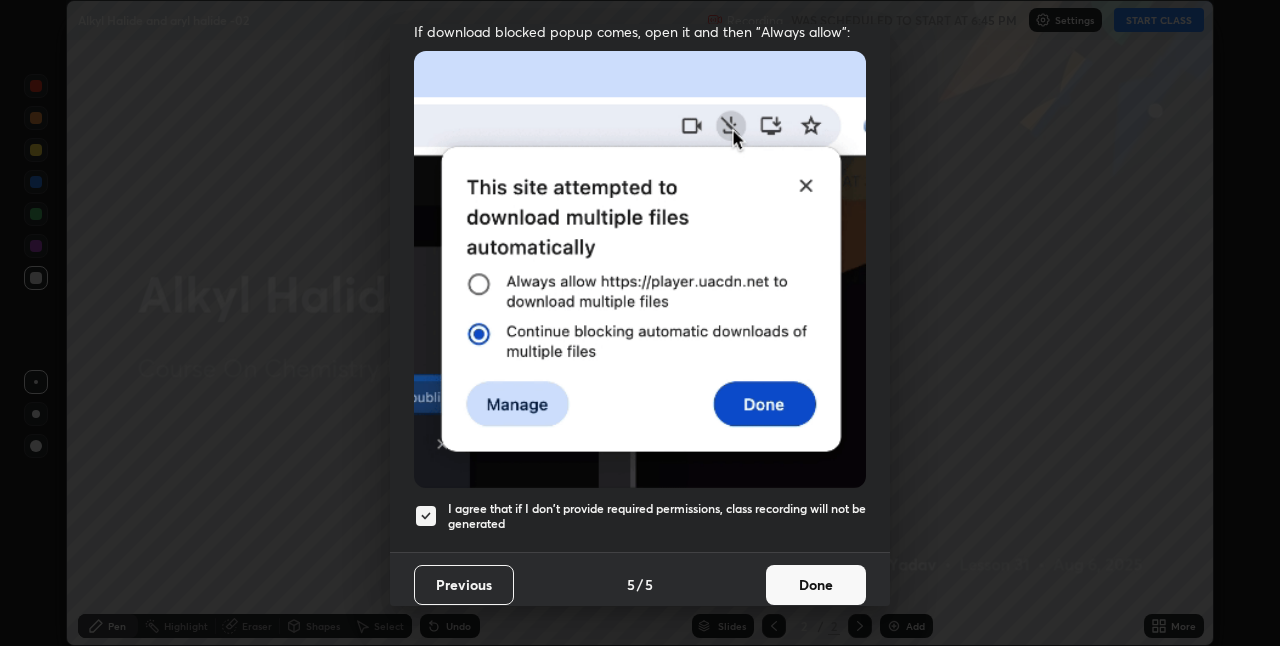click on "Done" at bounding box center [816, 585] 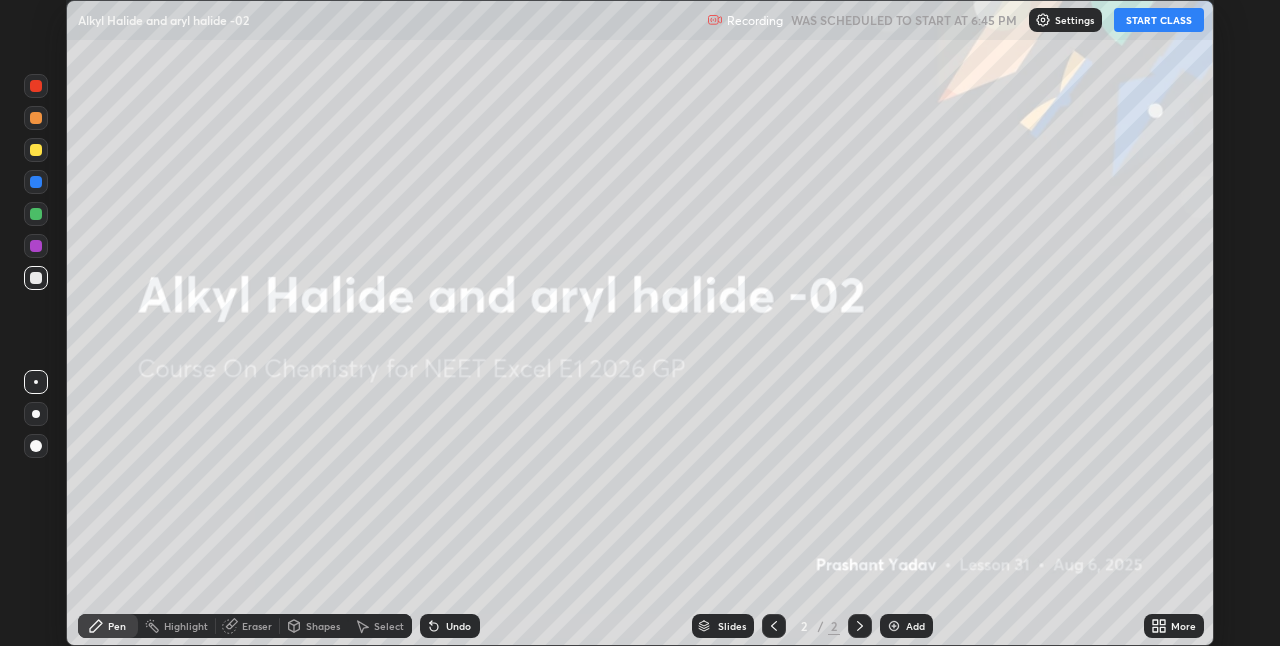 click on "Add" at bounding box center (915, 626) 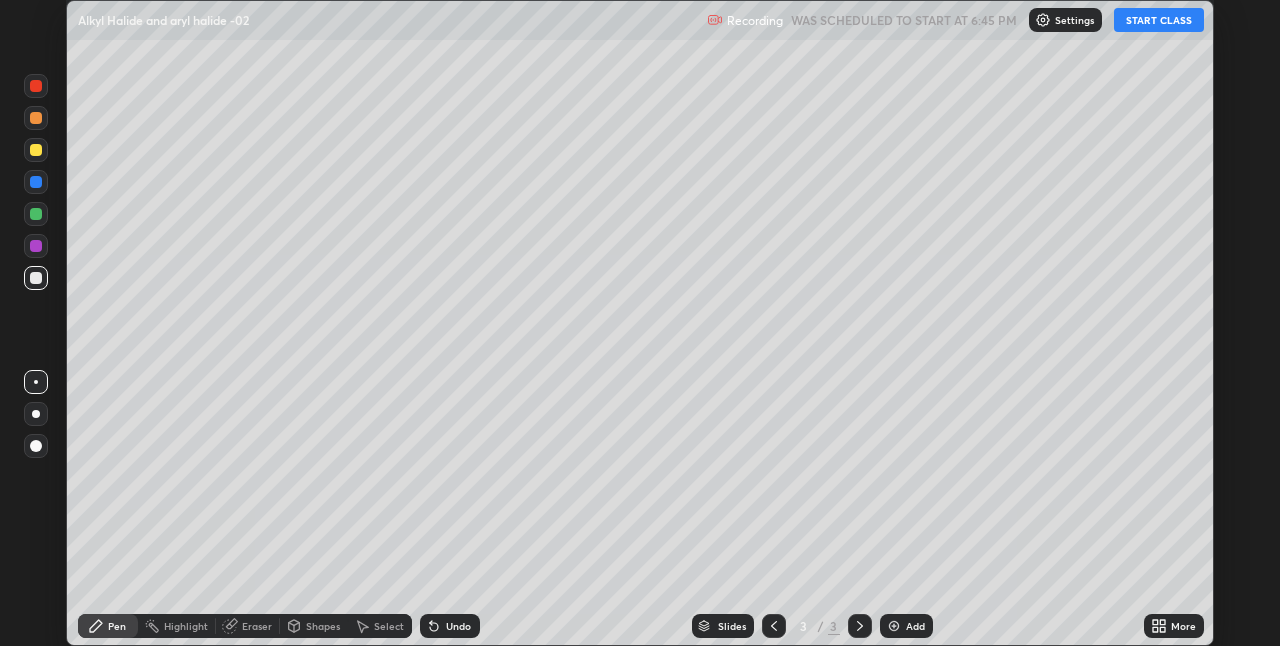 click 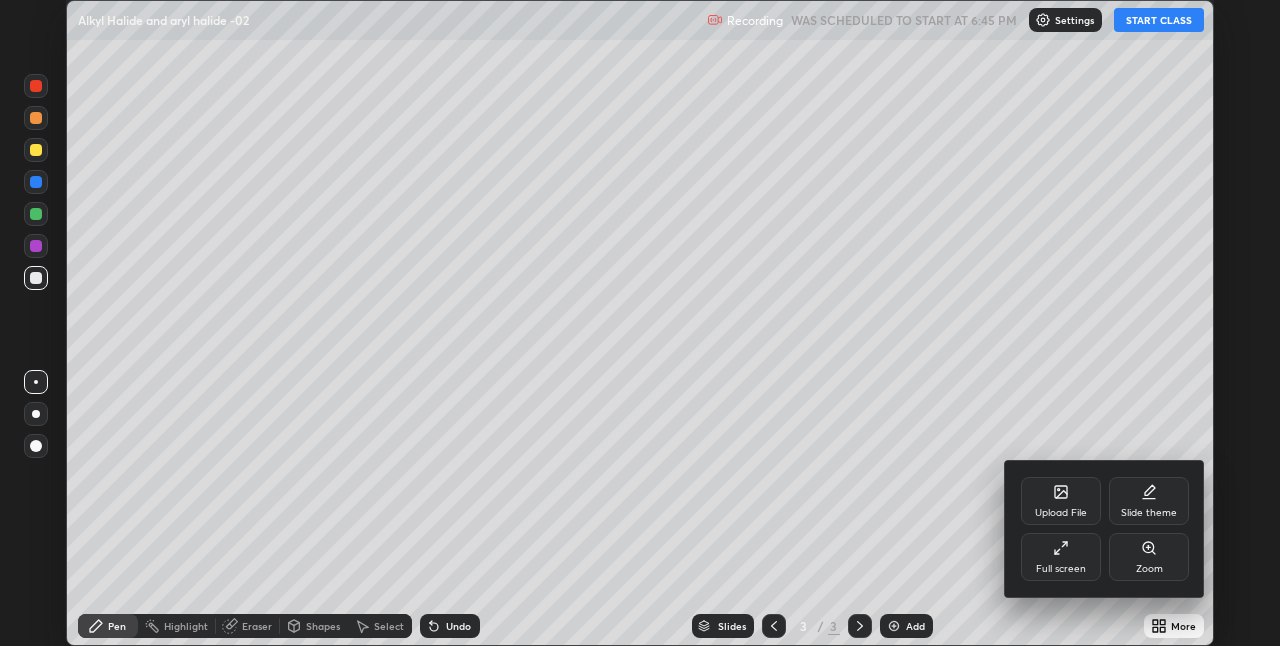 click on "Full screen" at bounding box center (1061, 569) 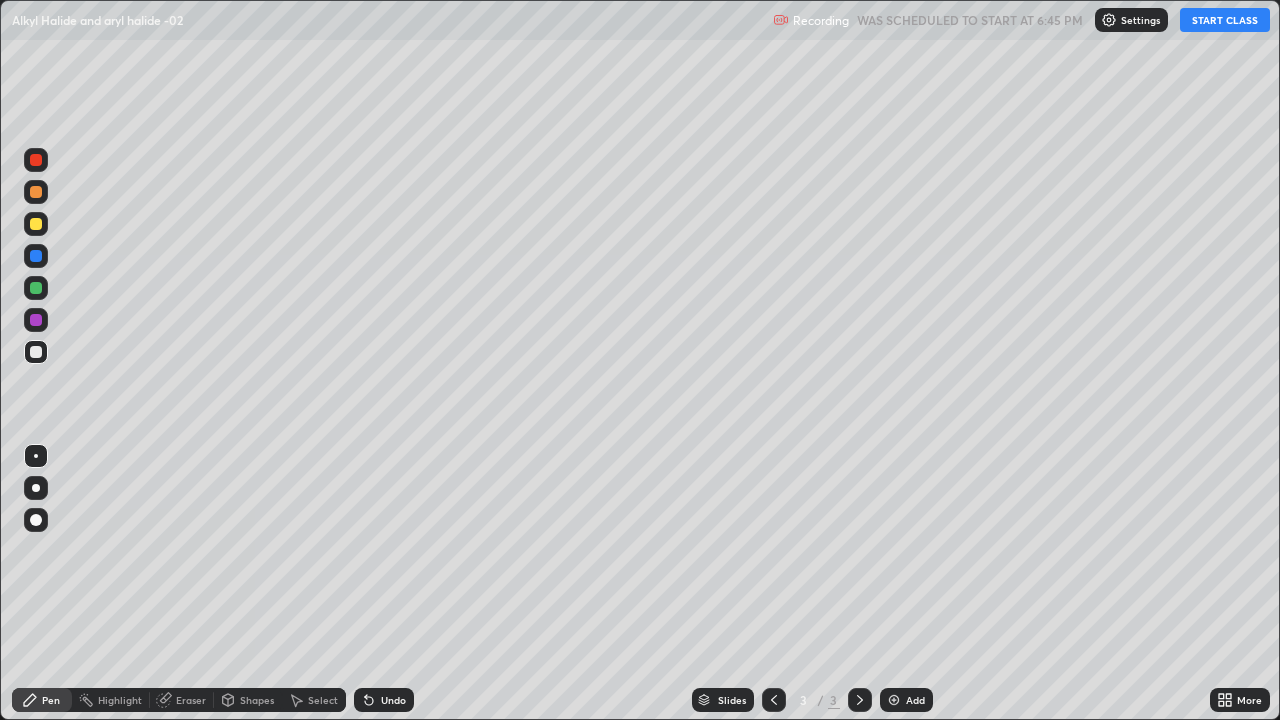 scroll, scrollTop: 99280, scrollLeft: 98720, axis: both 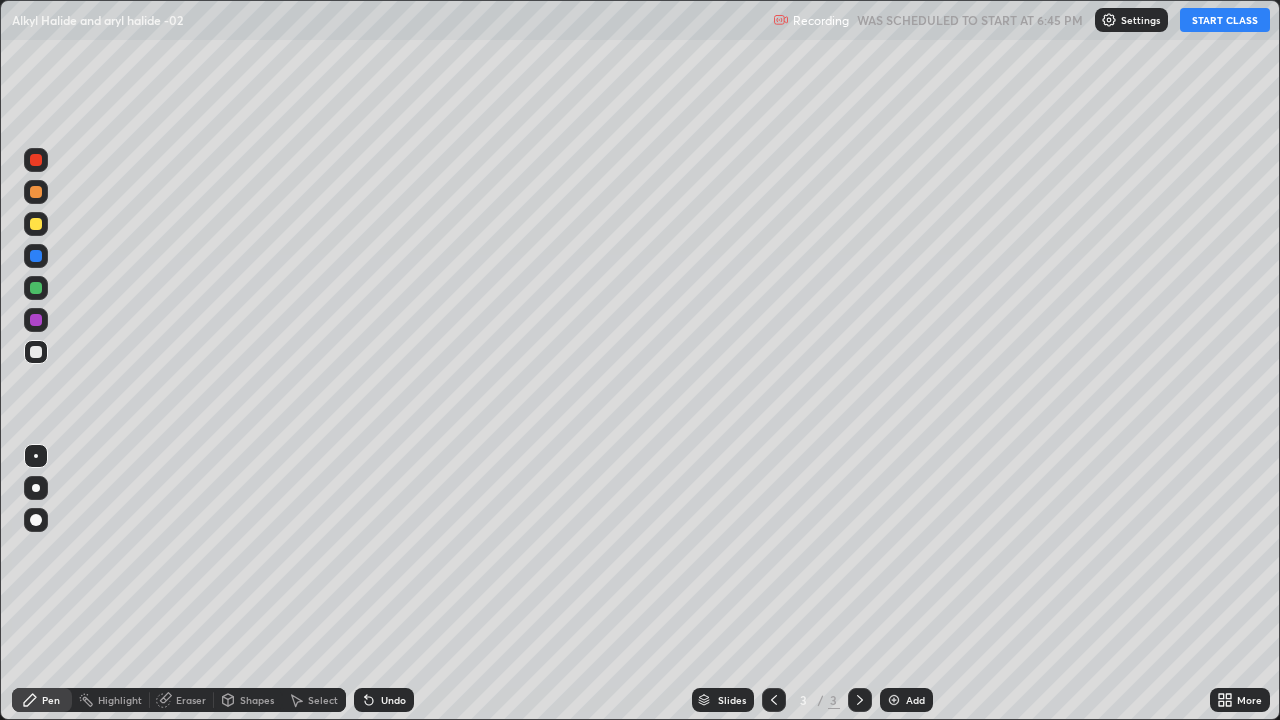 click on "START CLASS" at bounding box center (1225, 20) 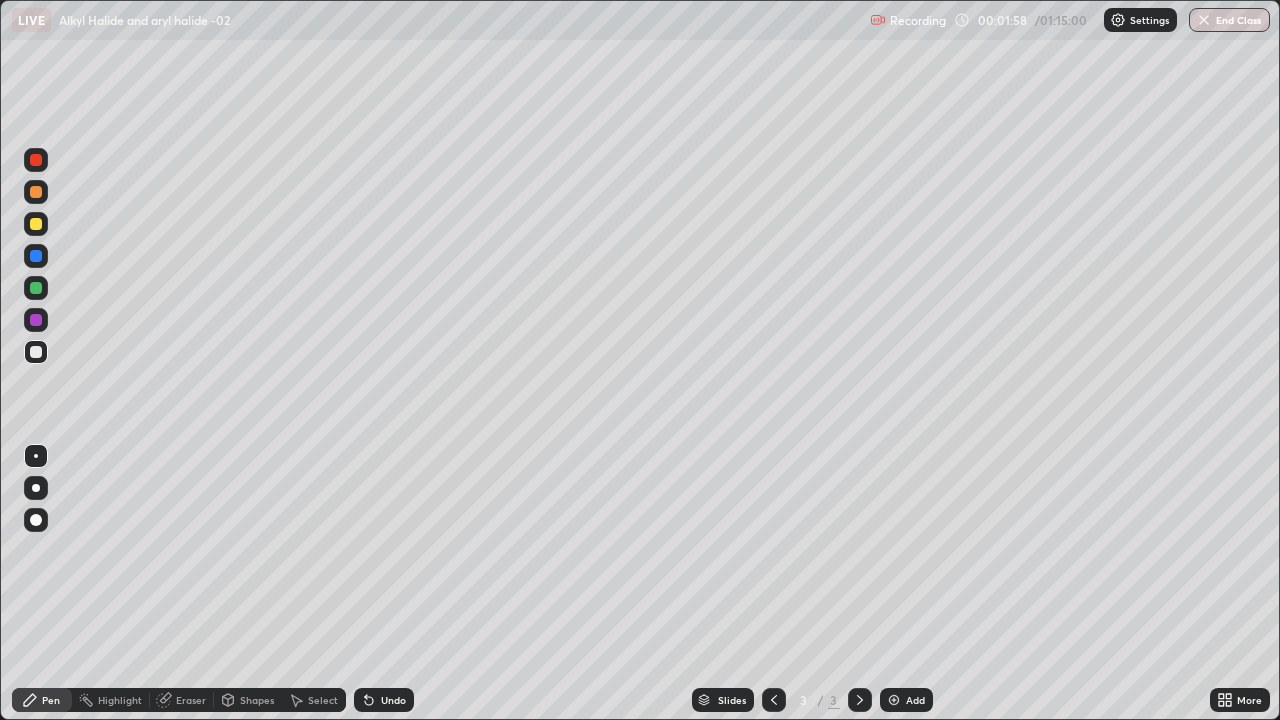 click on "Undo" at bounding box center (393, 700) 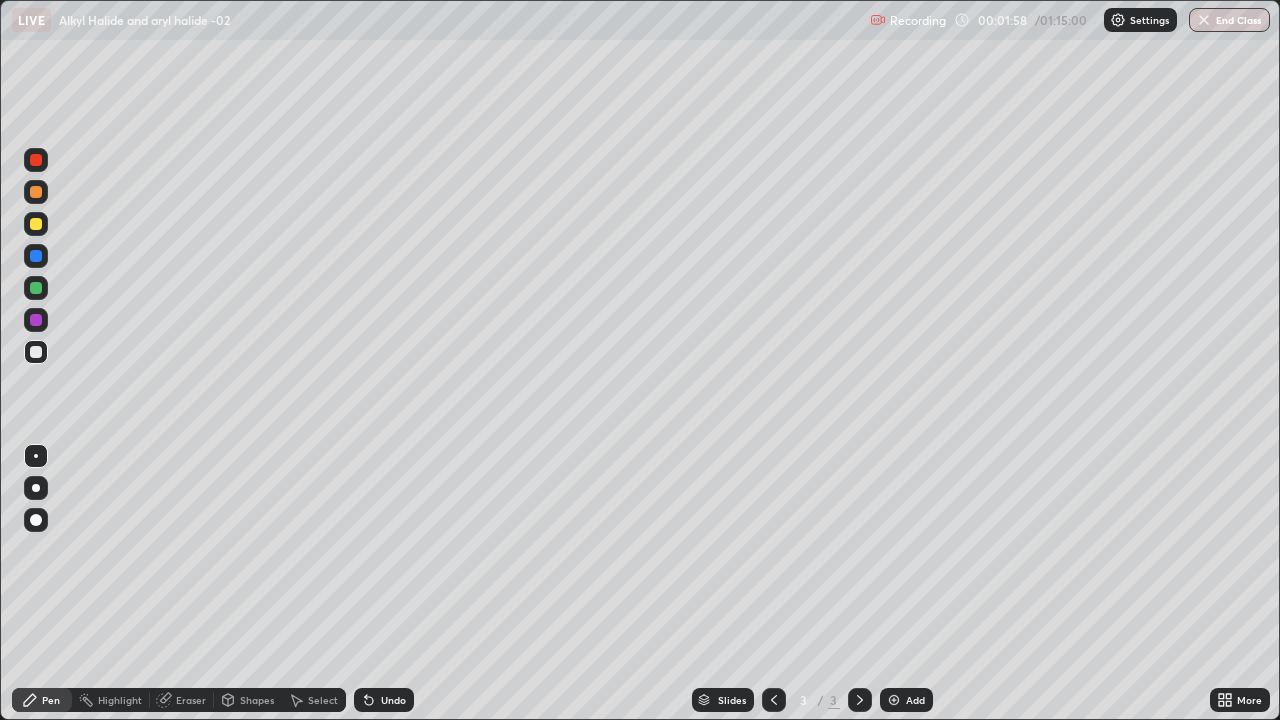 click on "Undo" at bounding box center [393, 700] 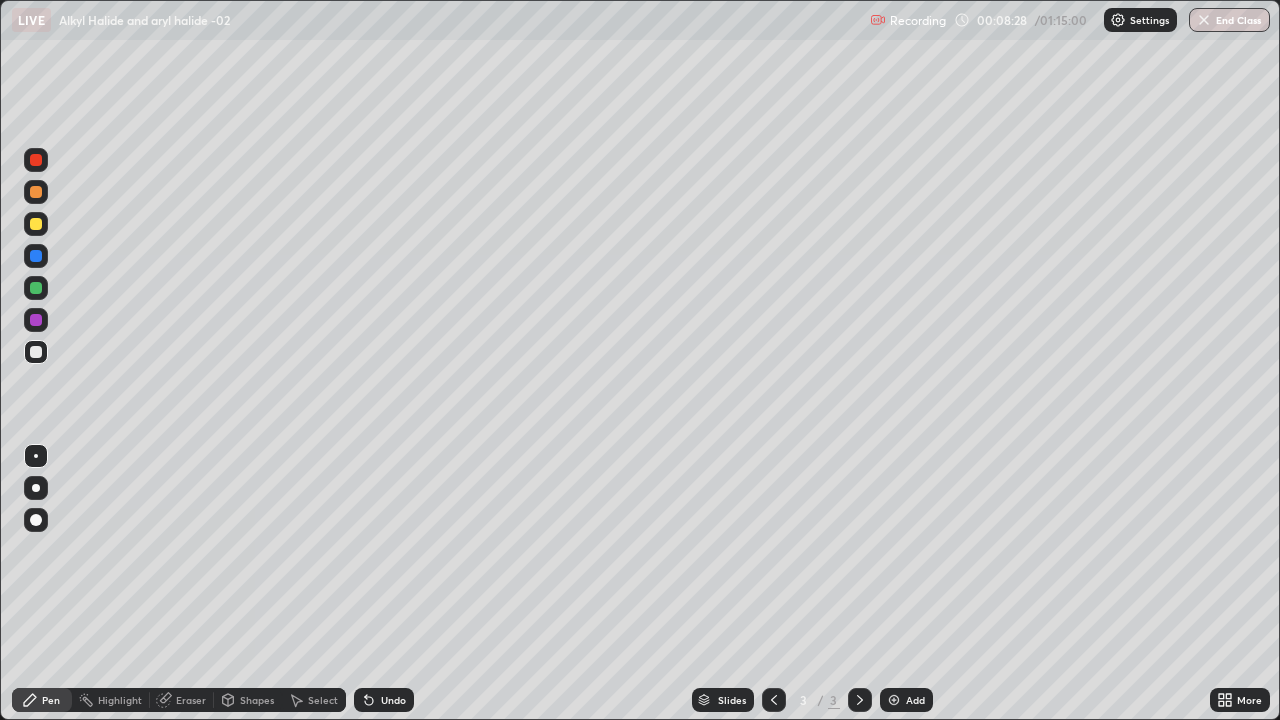 click 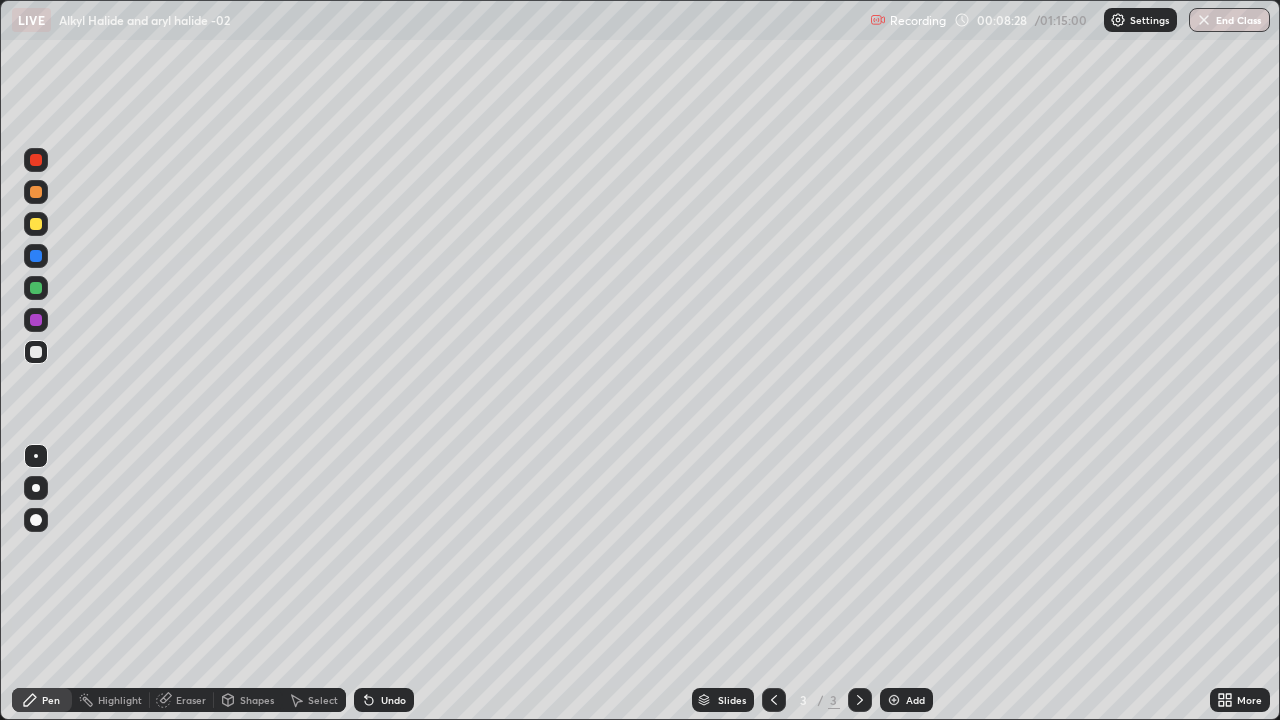 click on "Undo" at bounding box center (393, 700) 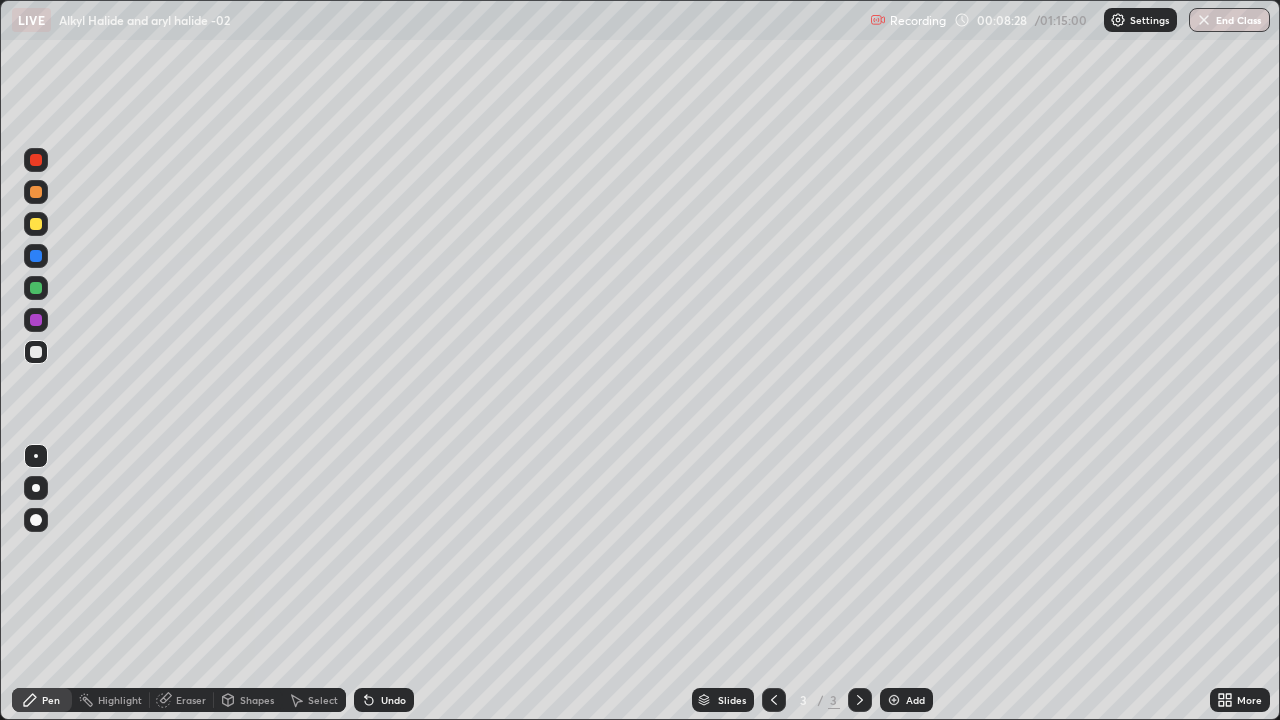 click on "Undo" at bounding box center (384, 700) 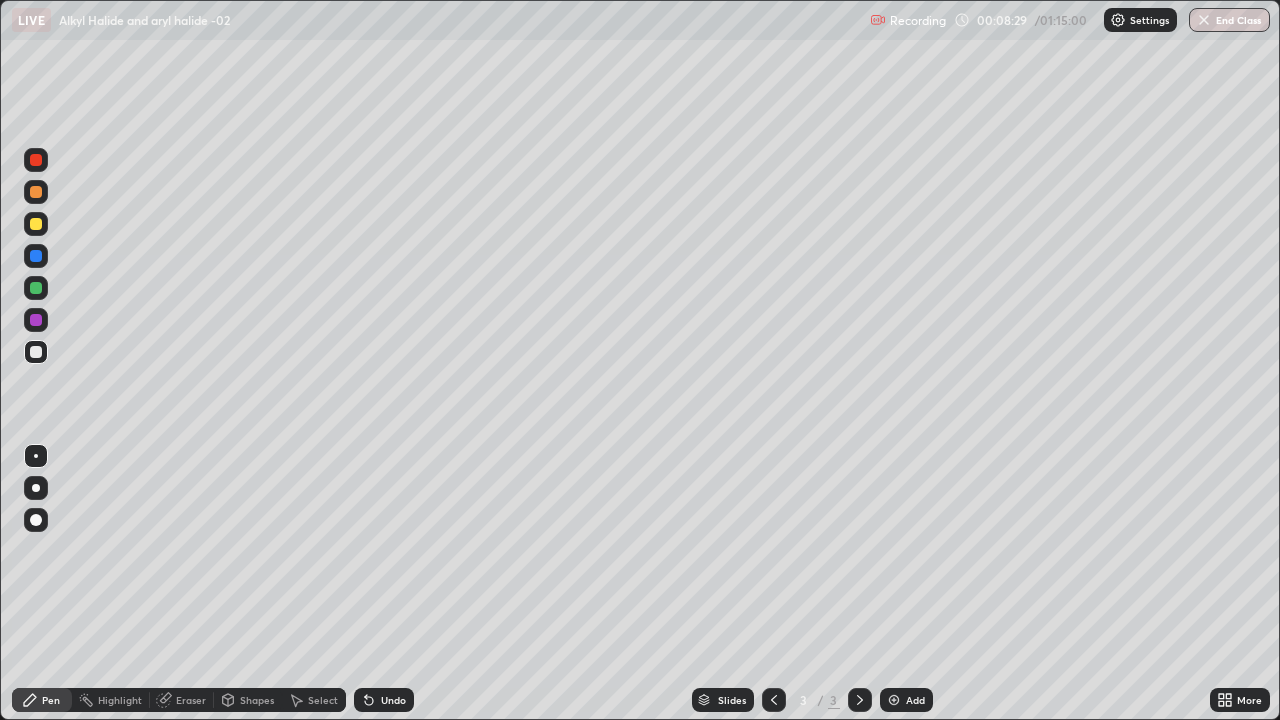 click on "Undo" at bounding box center [393, 700] 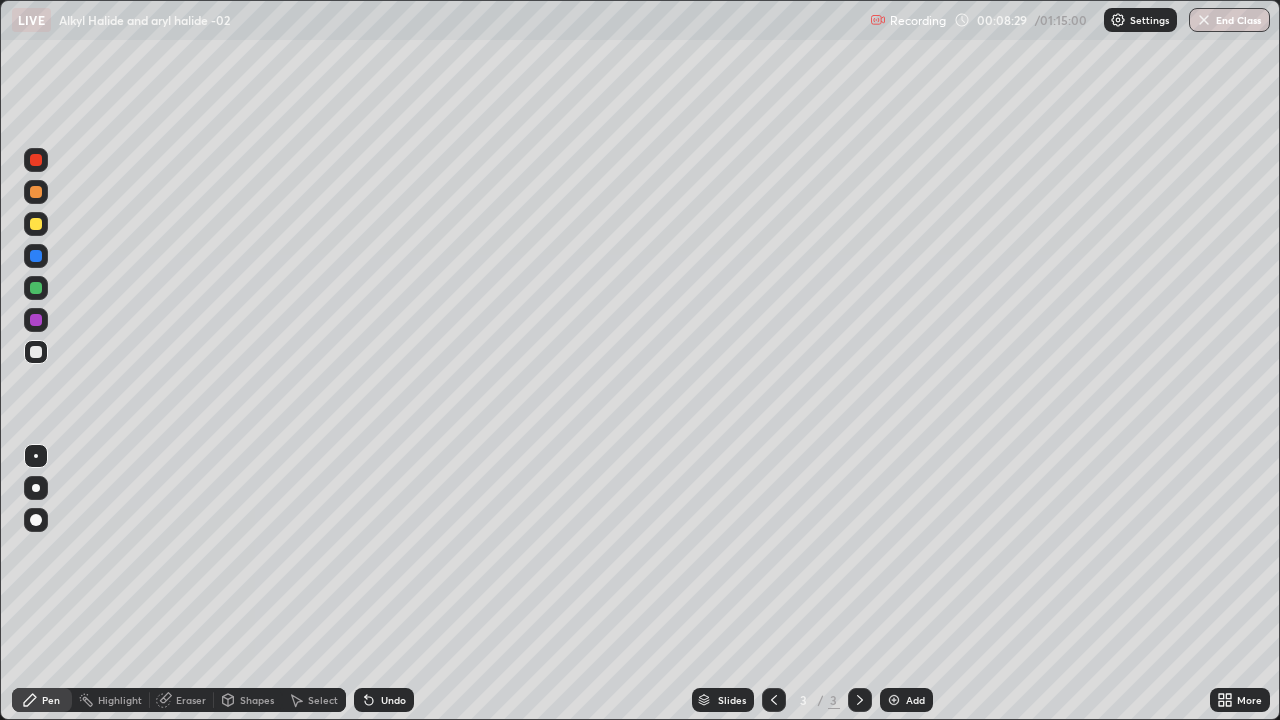 click on "Undo" at bounding box center (384, 700) 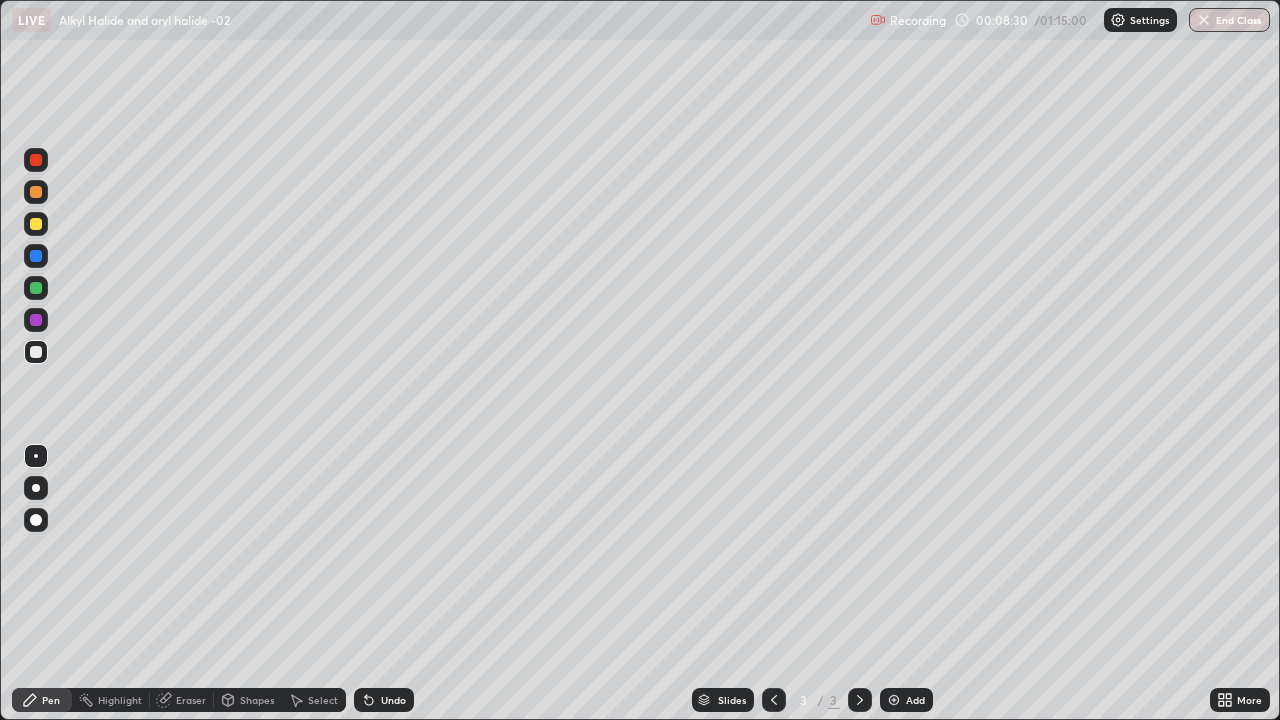 click on "Undo" at bounding box center (384, 700) 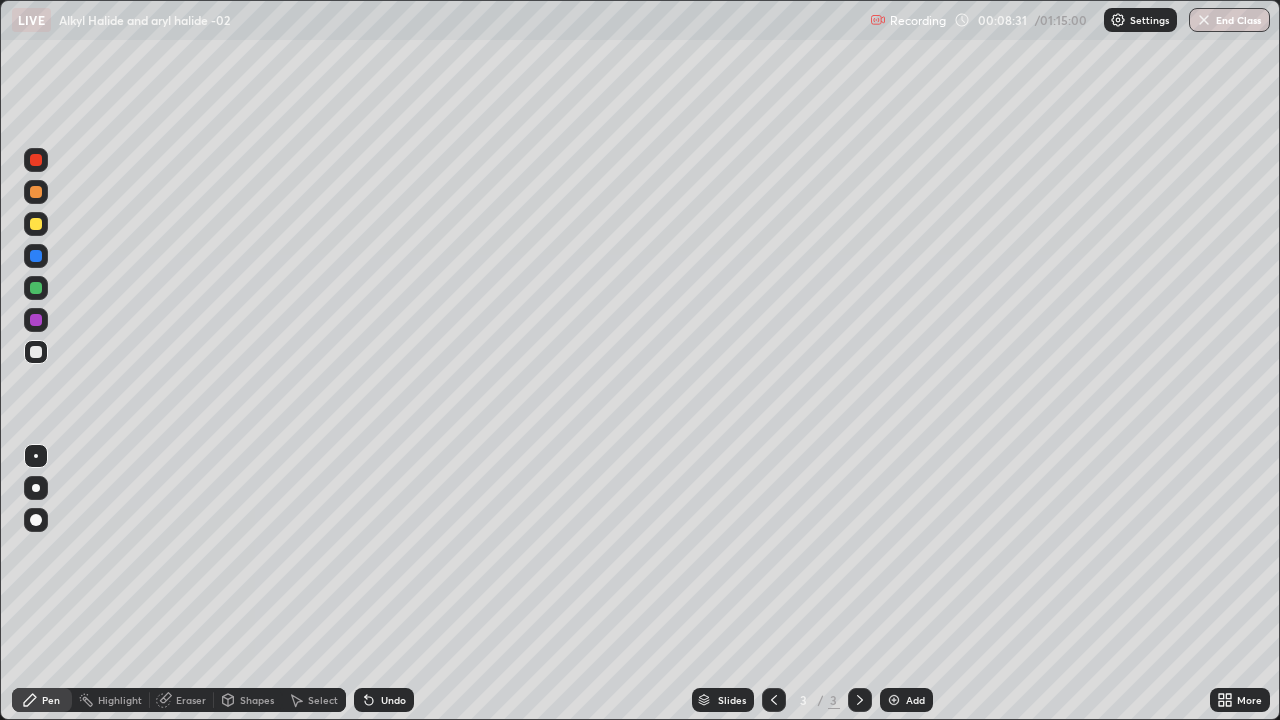 click on "Undo" at bounding box center (393, 700) 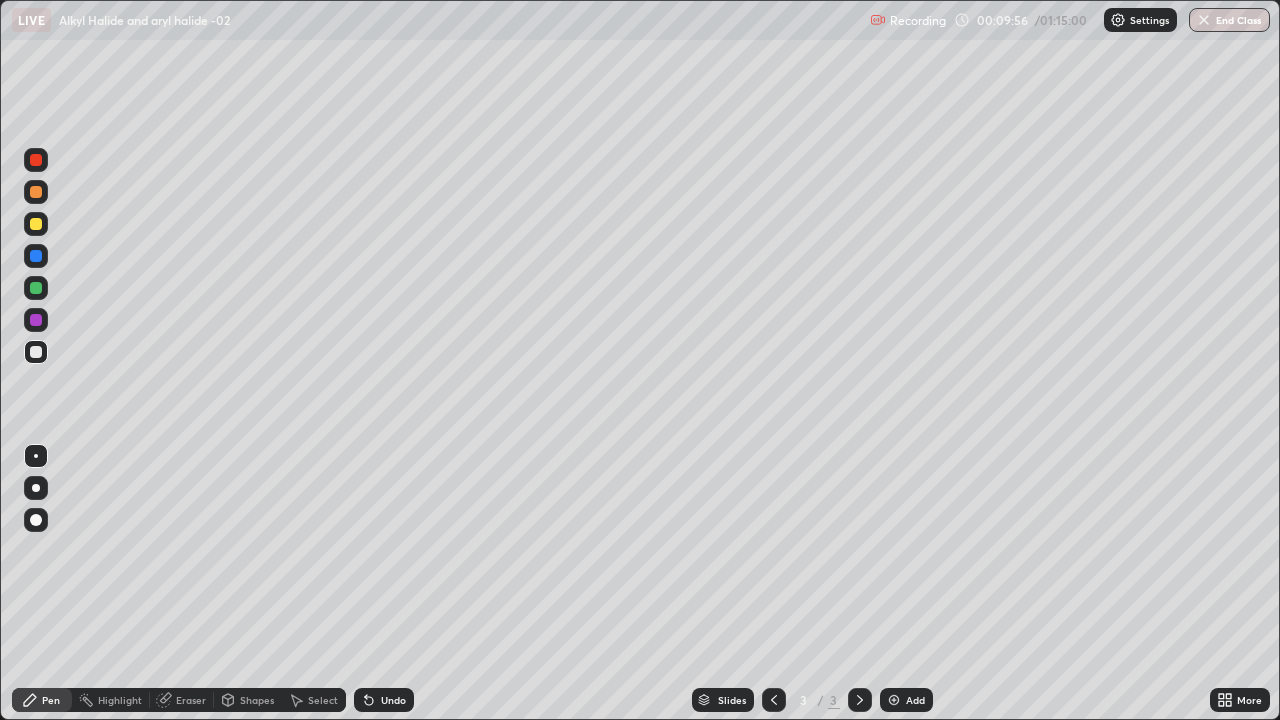 click at bounding box center (894, 700) 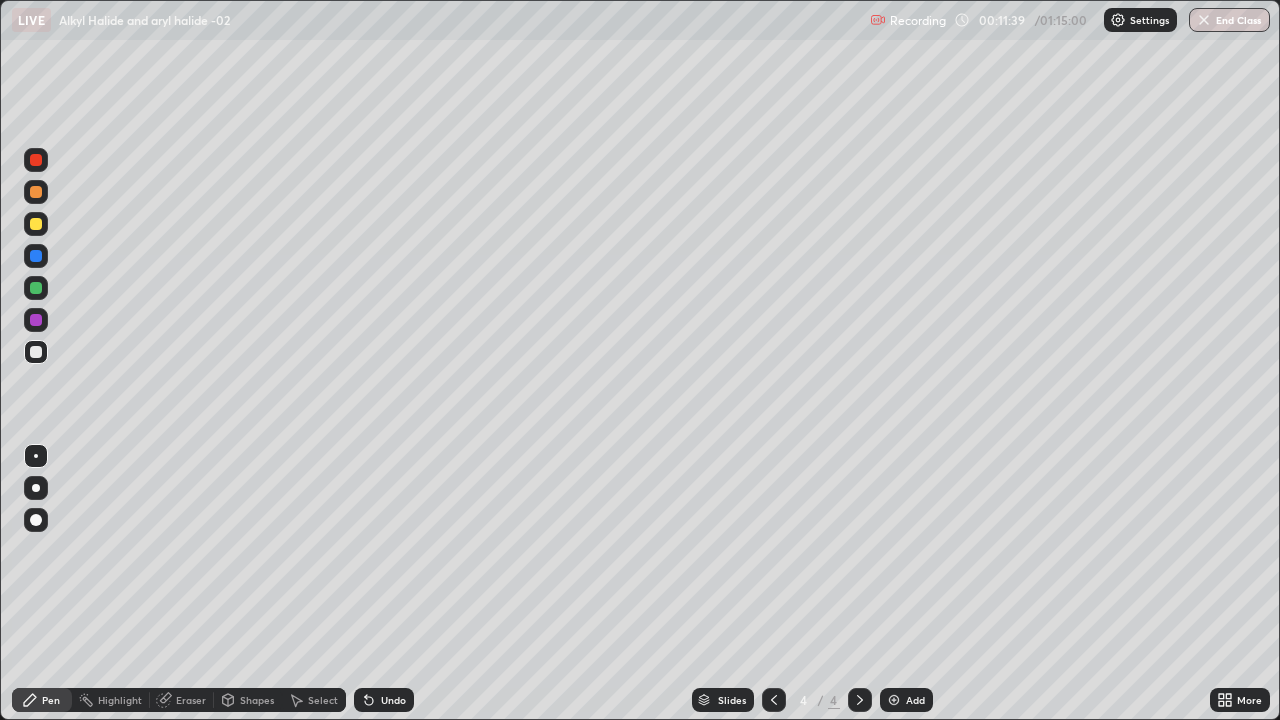 click at bounding box center (894, 700) 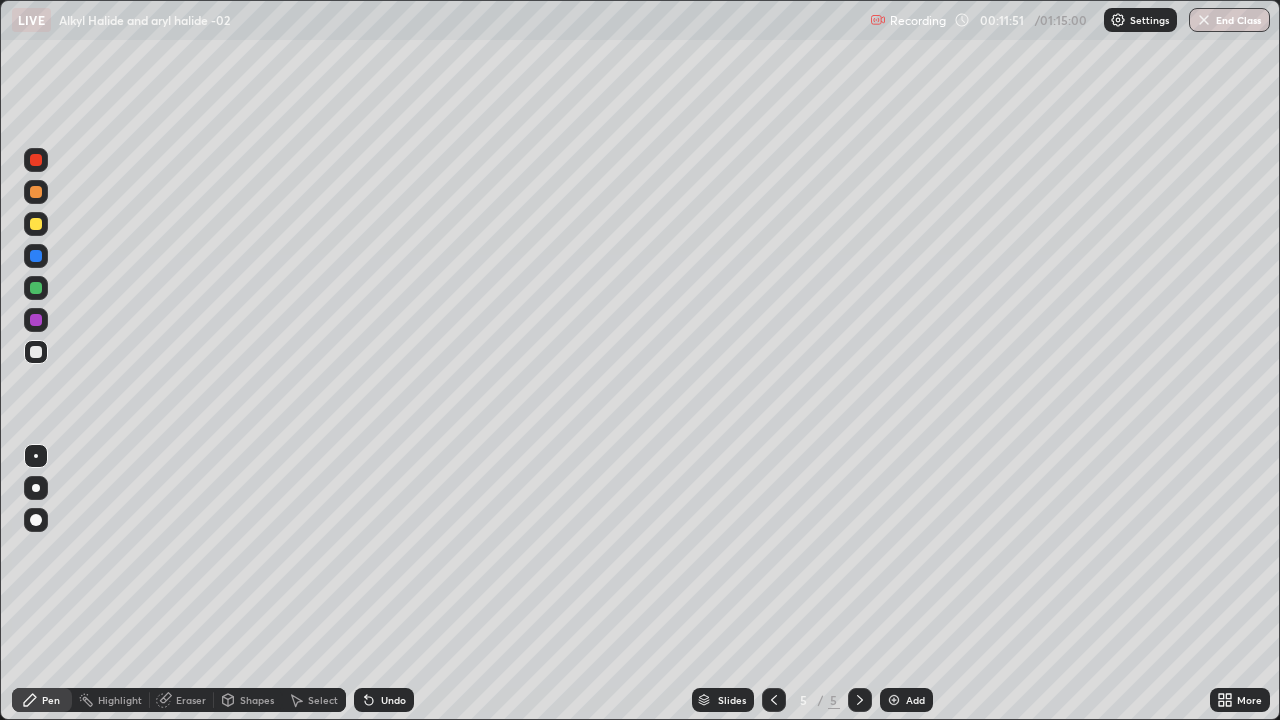 click on "Undo" at bounding box center (393, 700) 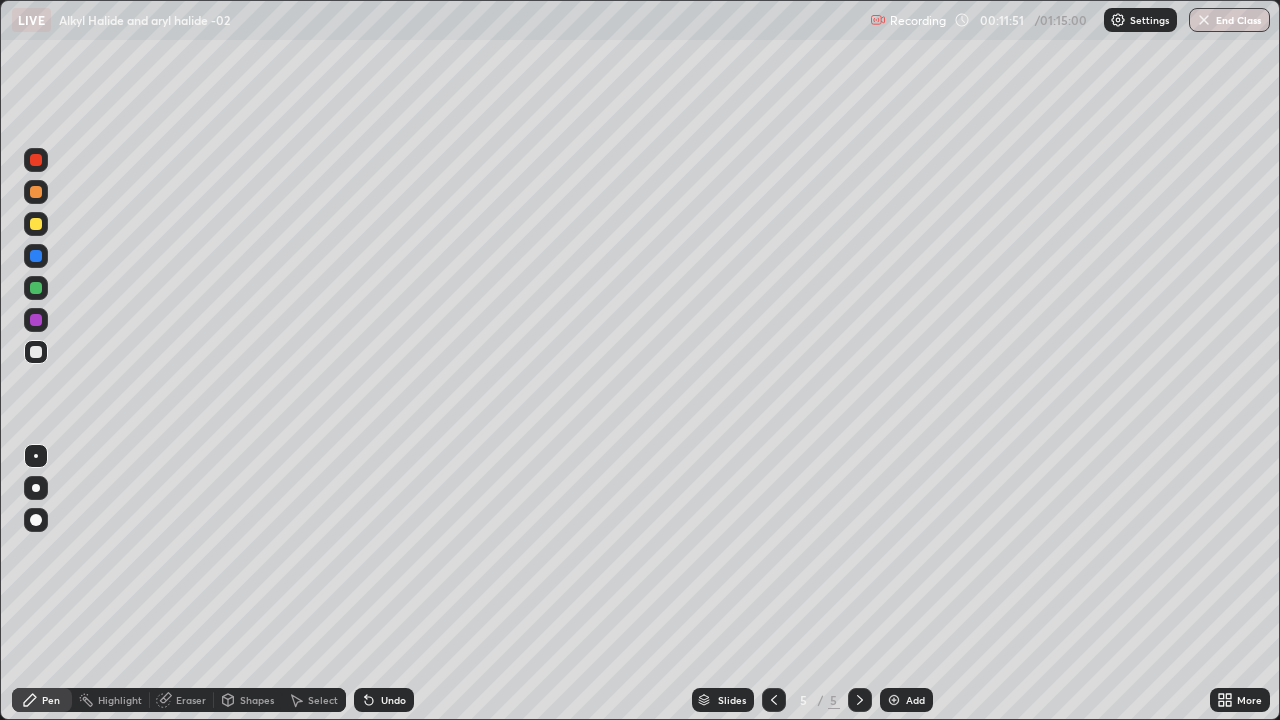 click on "Undo" at bounding box center [393, 700] 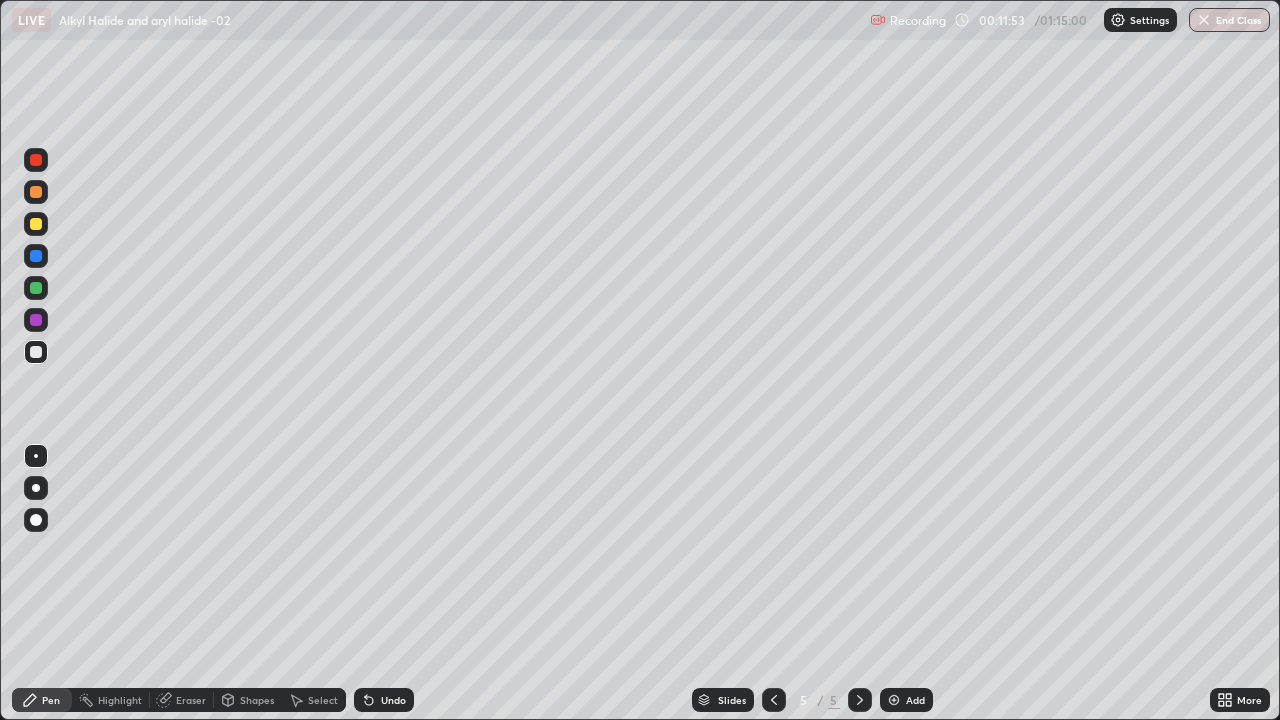 click on "Undo" at bounding box center [384, 700] 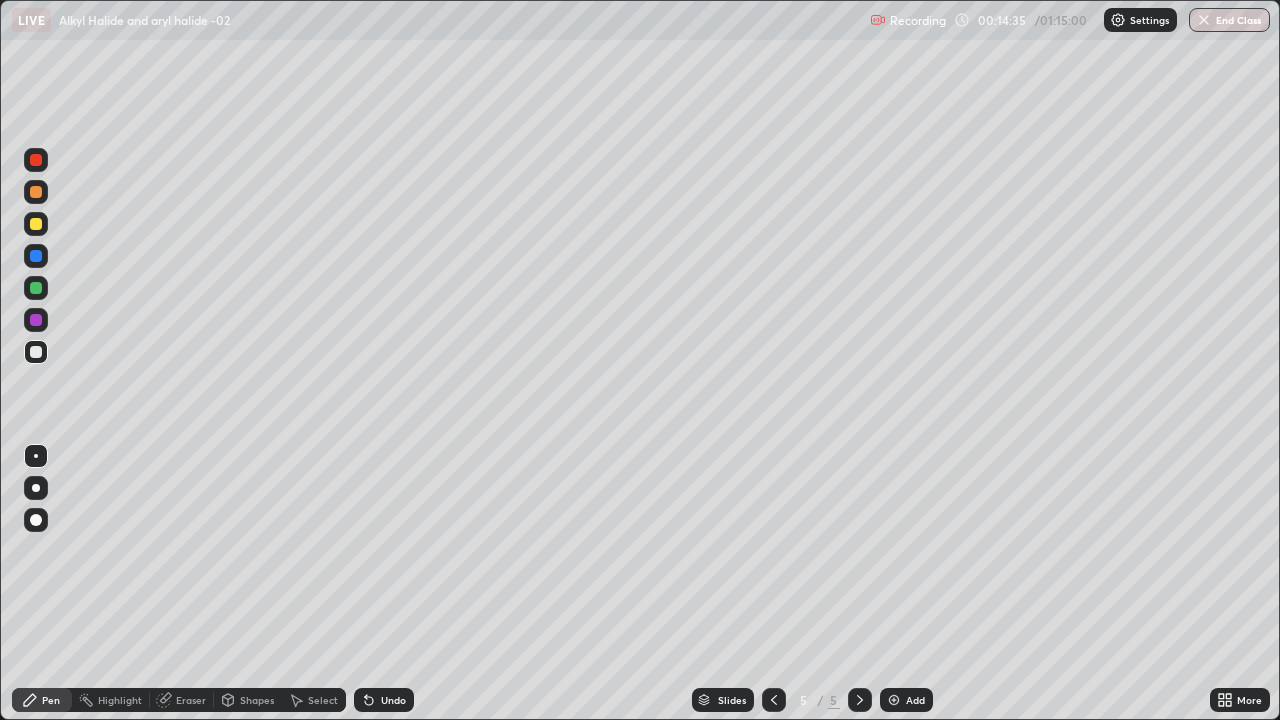 click on "Undo" at bounding box center [393, 700] 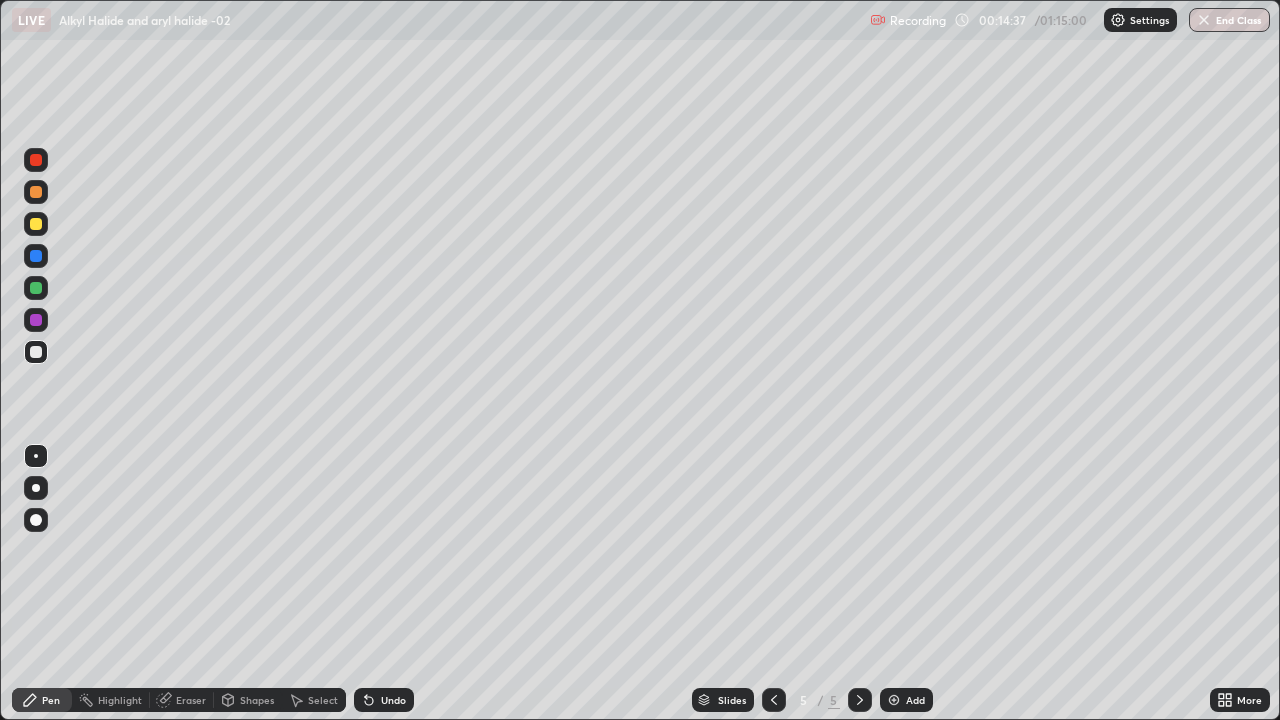 click on "Undo" at bounding box center [393, 700] 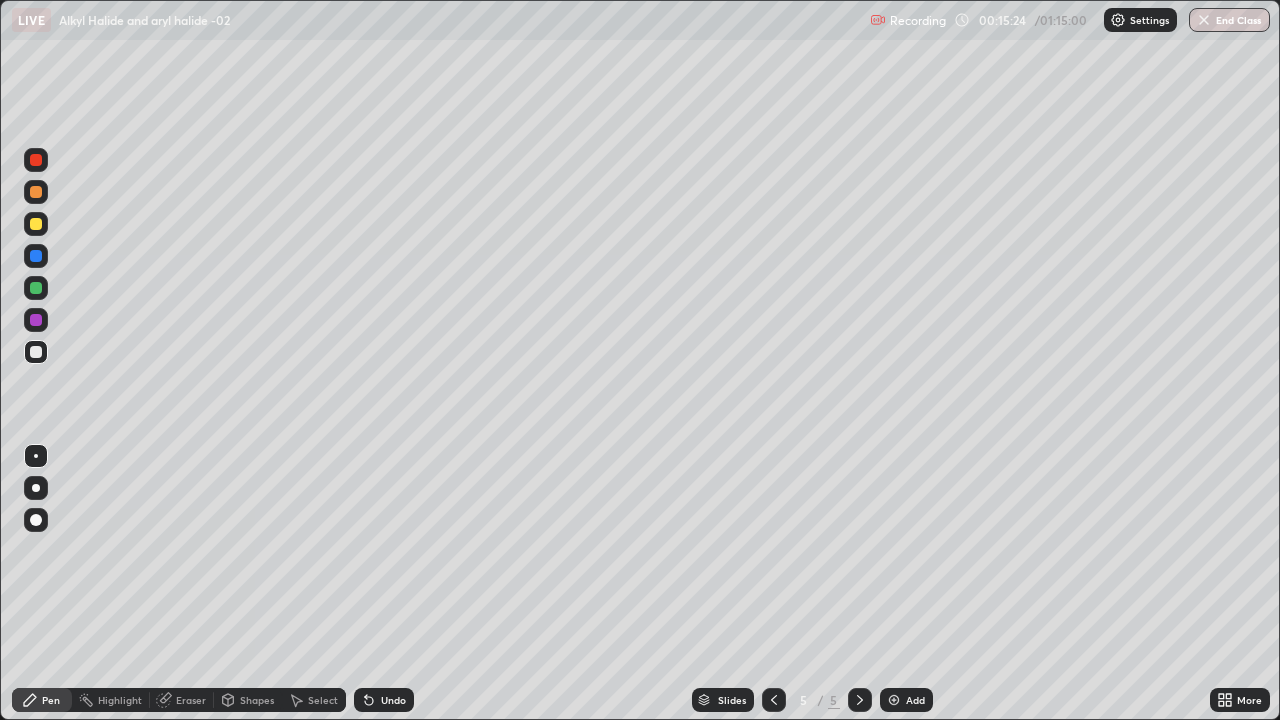 click on "Undo" at bounding box center [393, 700] 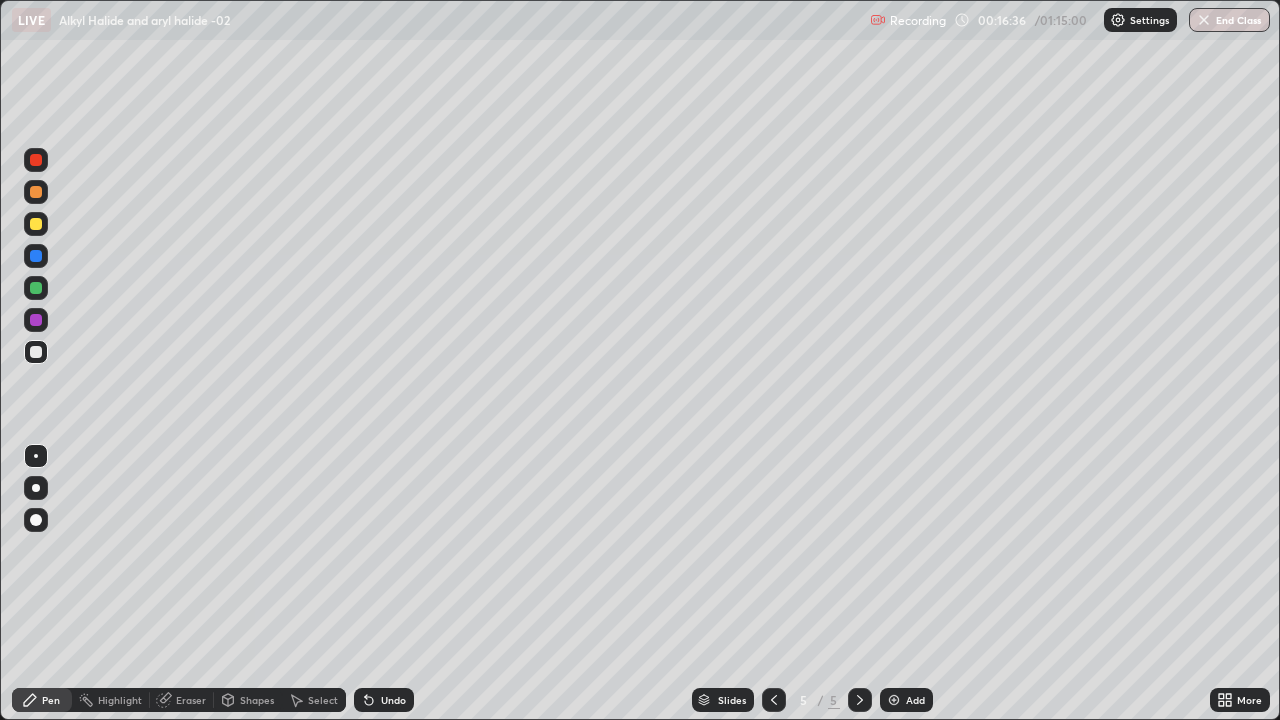 click at bounding box center [36, 224] 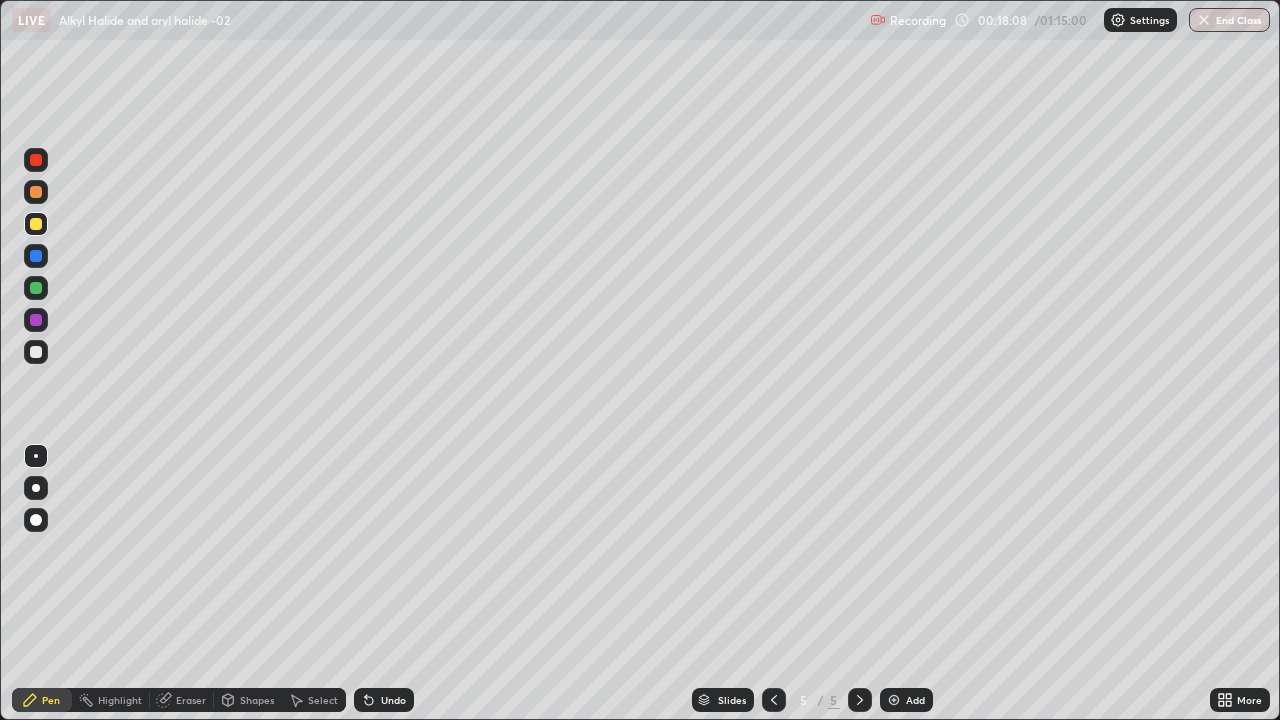 click on "Add" at bounding box center [906, 700] 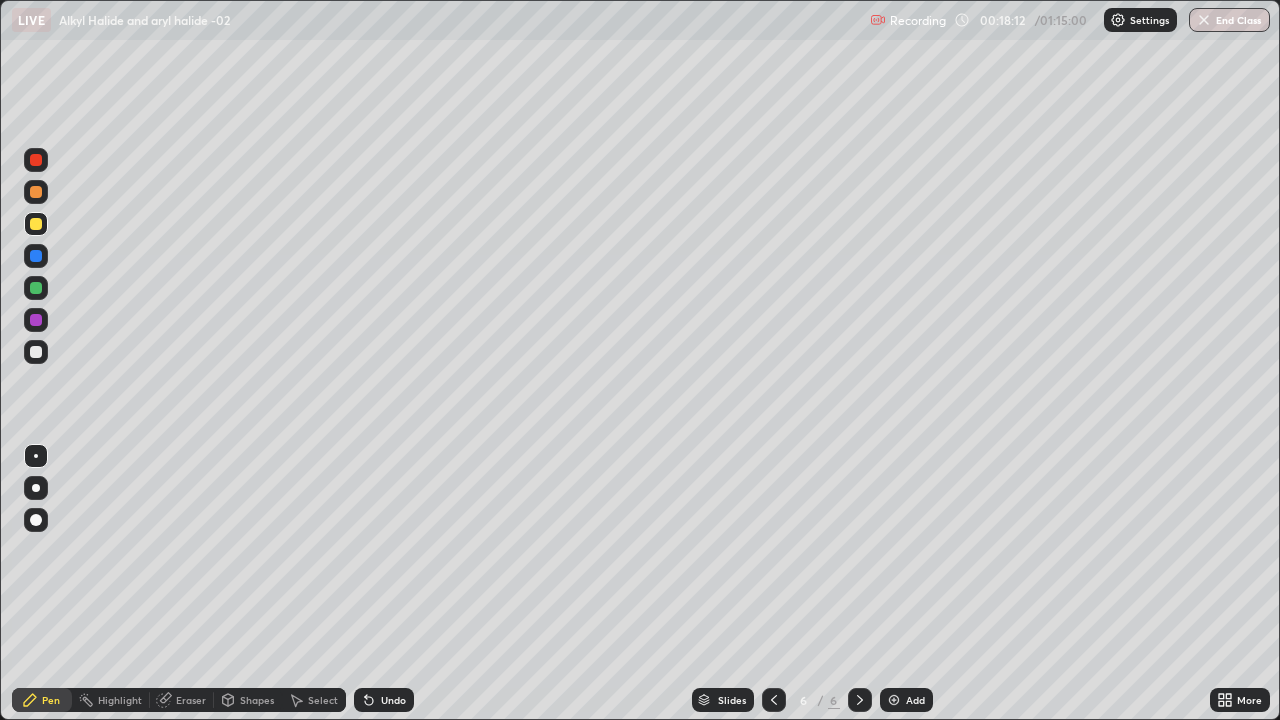 click at bounding box center (36, 352) 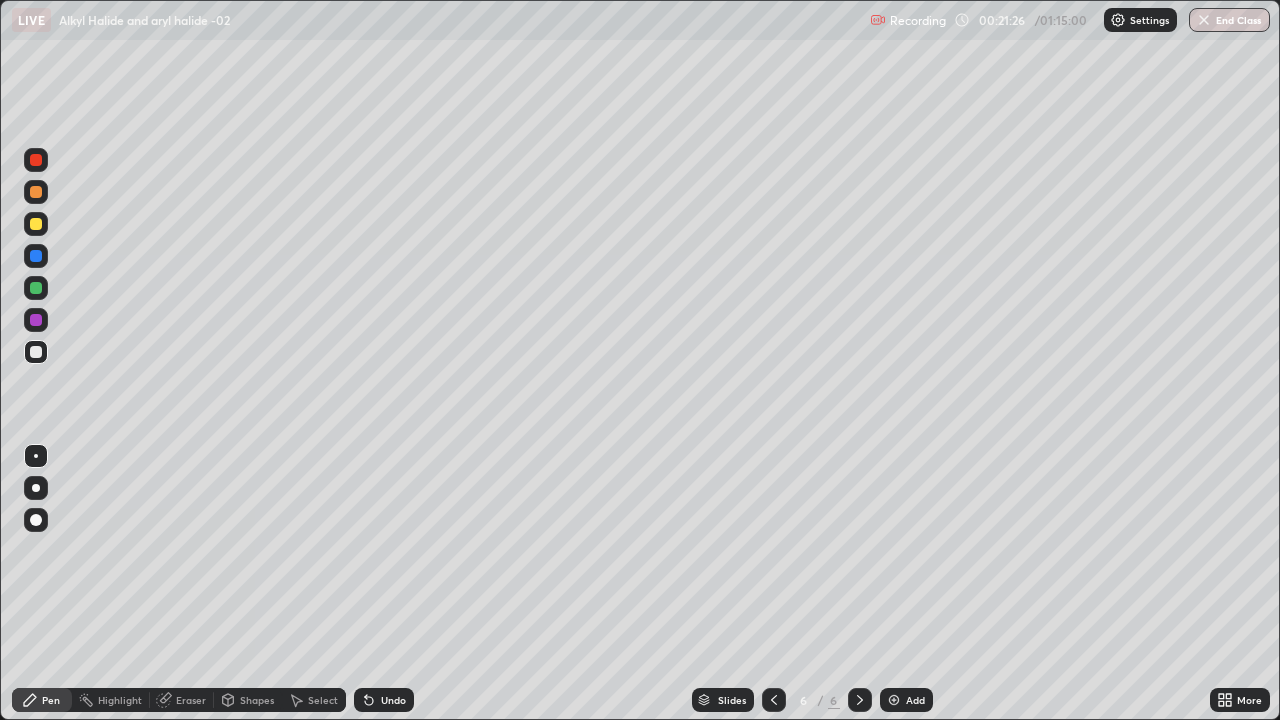 click 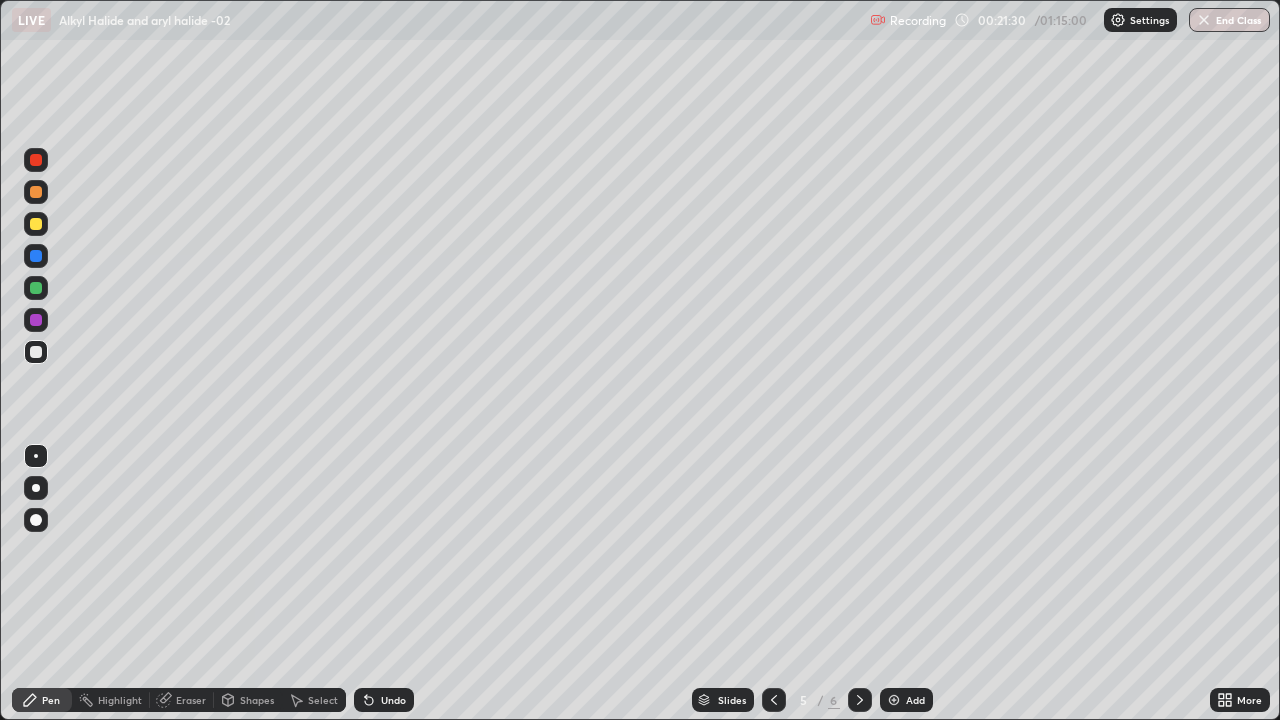 click 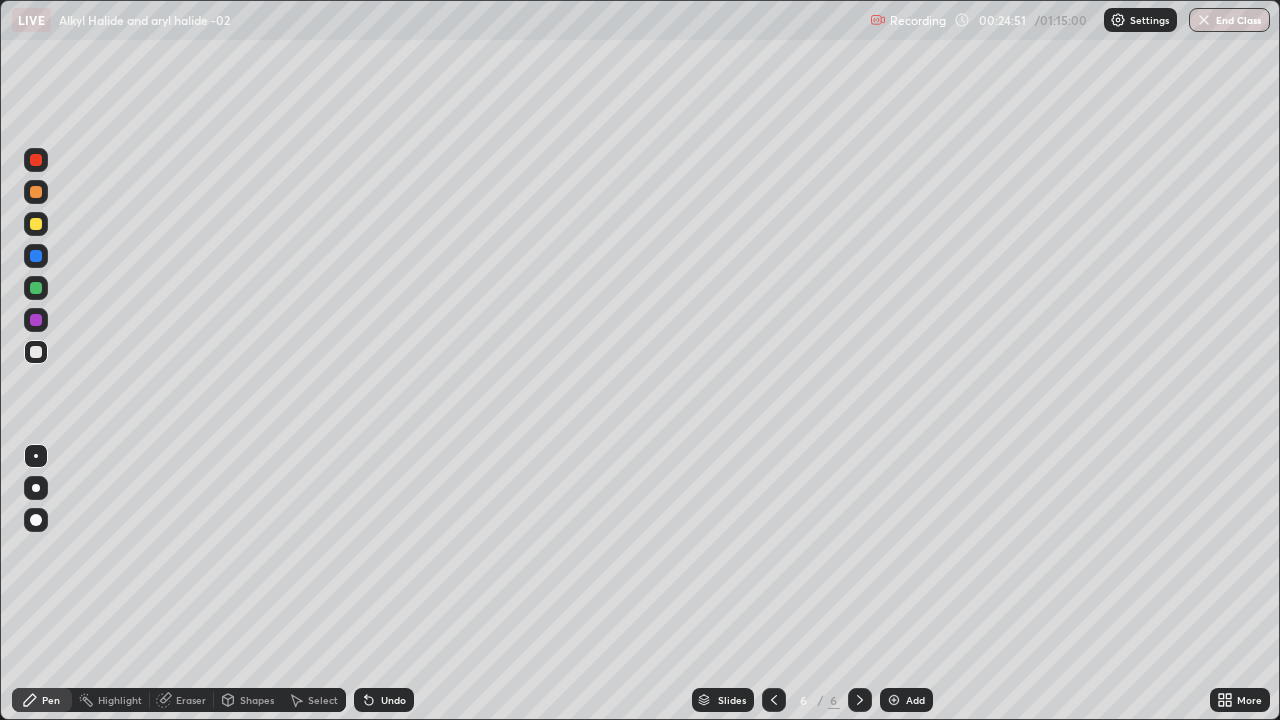 click at bounding box center (894, 700) 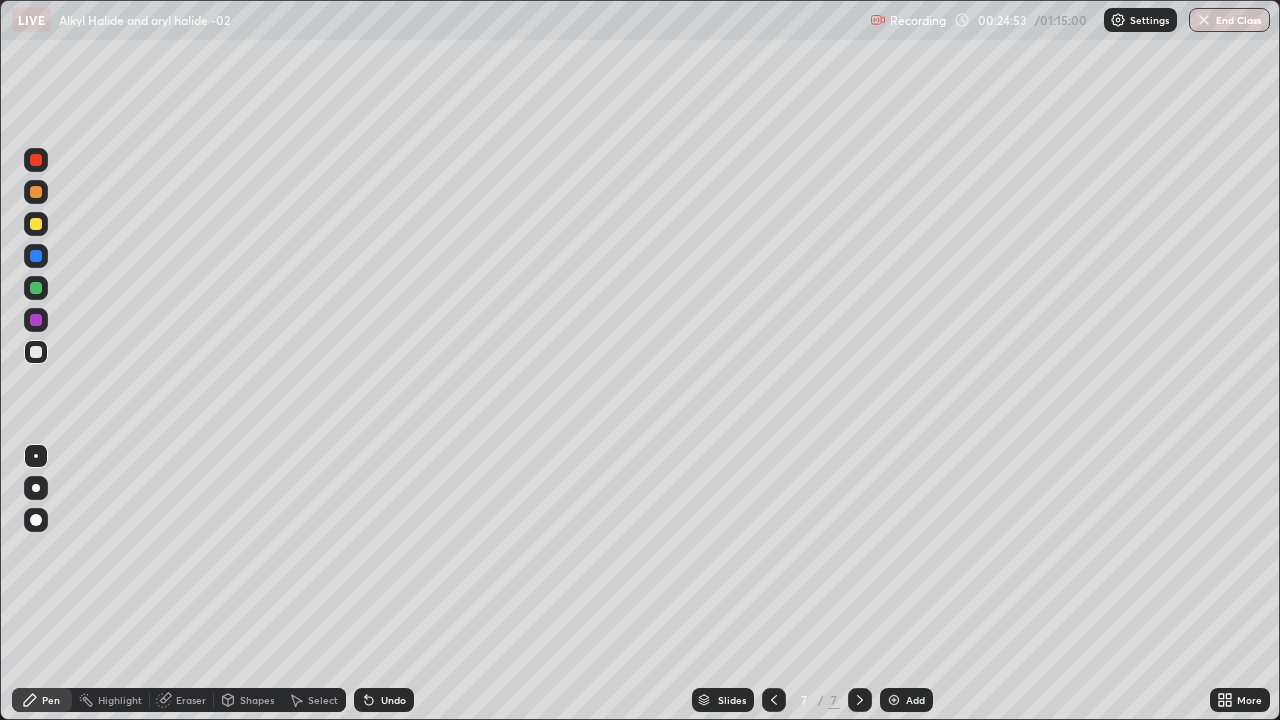 click at bounding box center (36, 224) 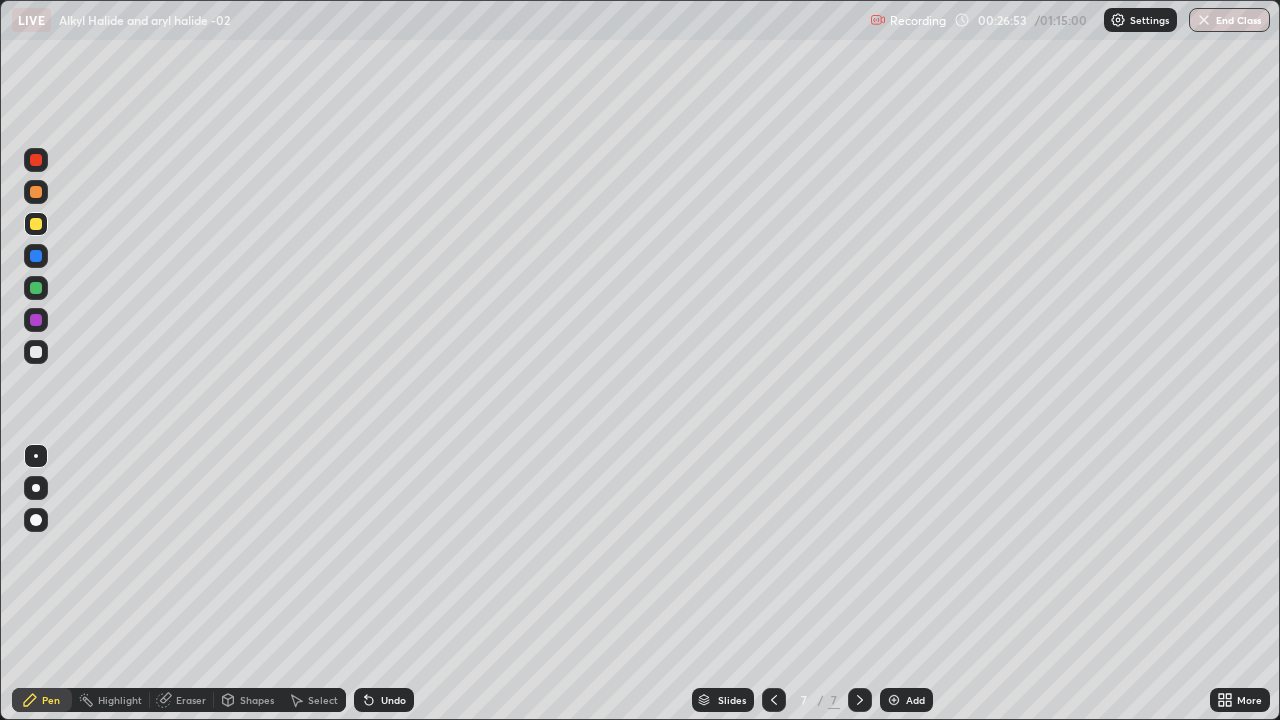 click at bounding box center (36, 352) 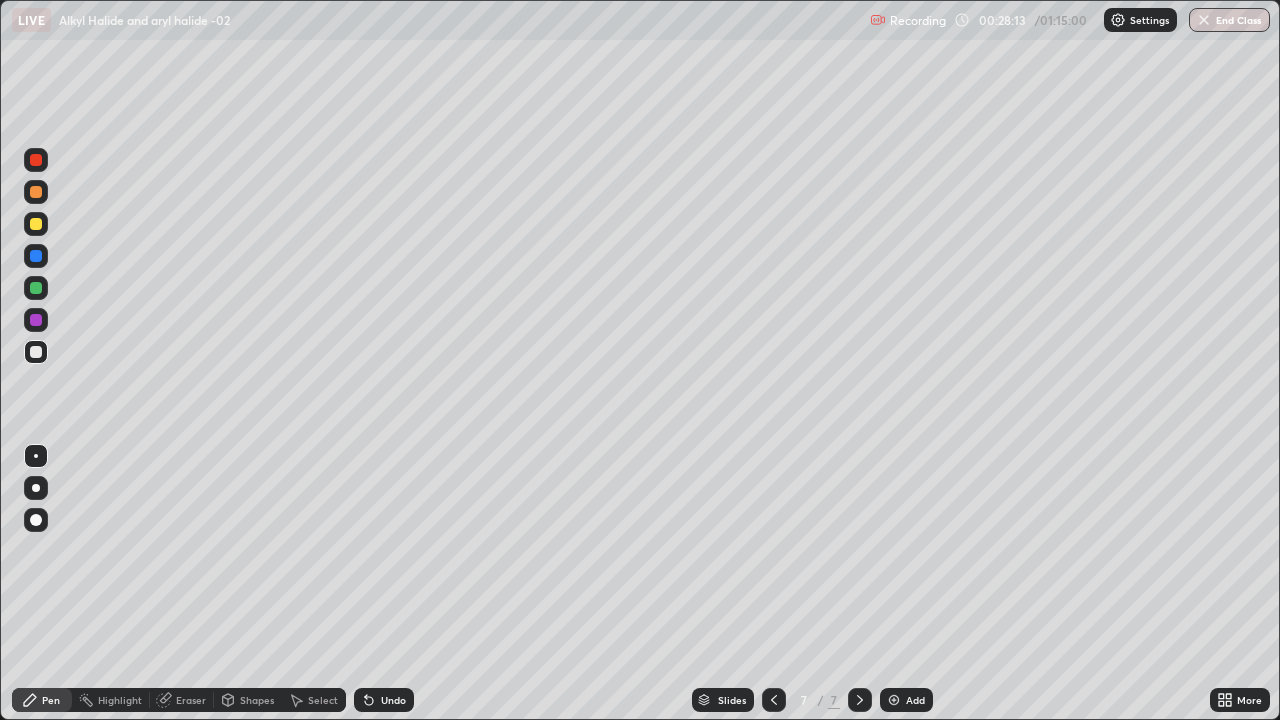 click on "Eraser" at bounding box center [191, 700] 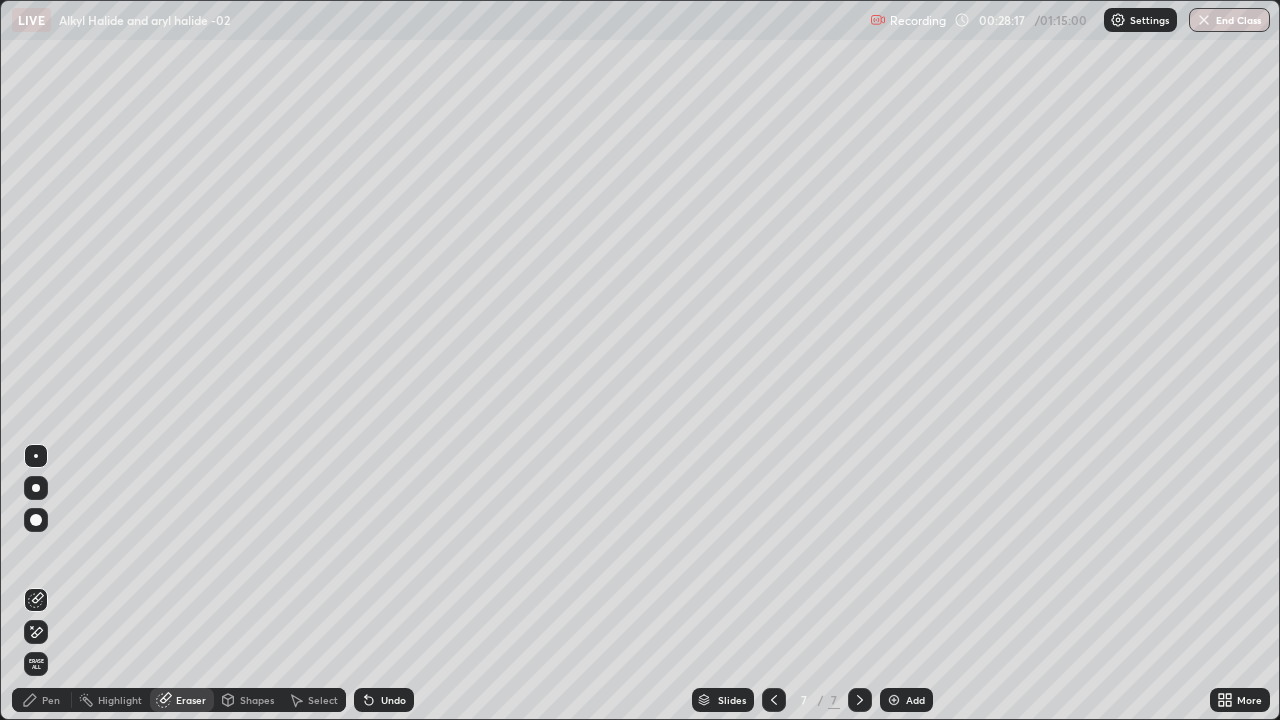 click on "Pen" at bounding box center [51, 700] 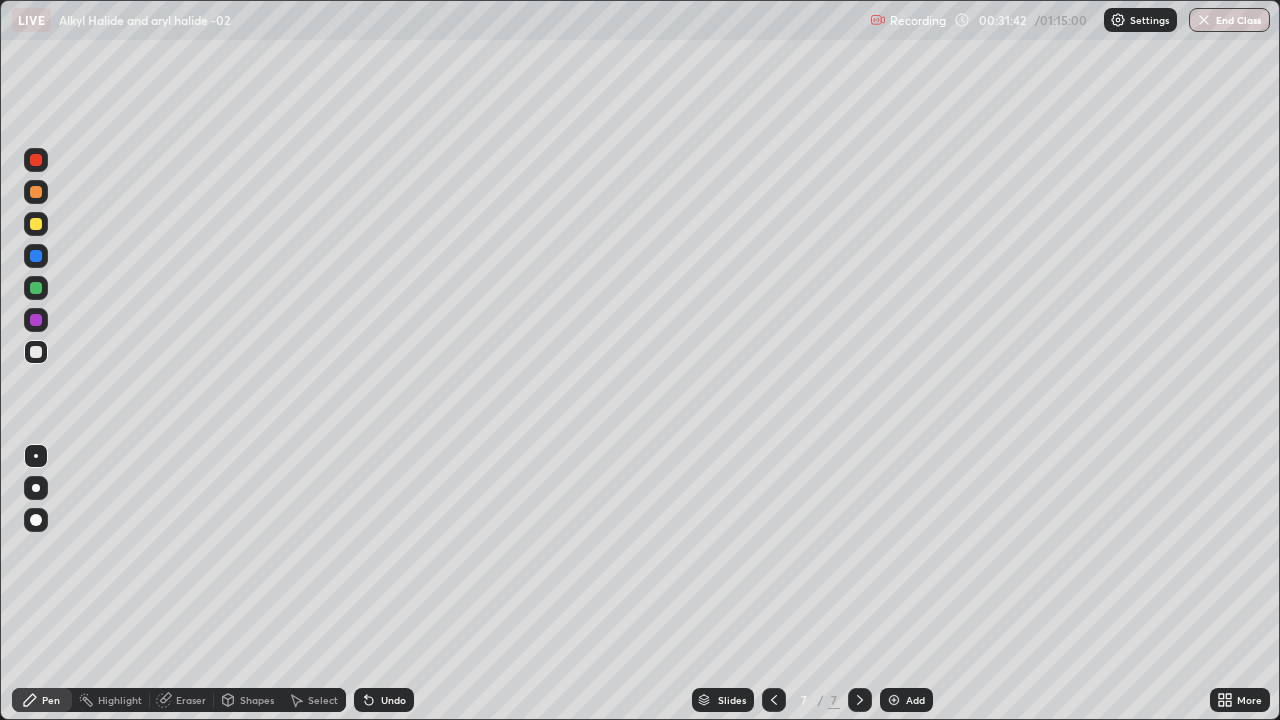 click 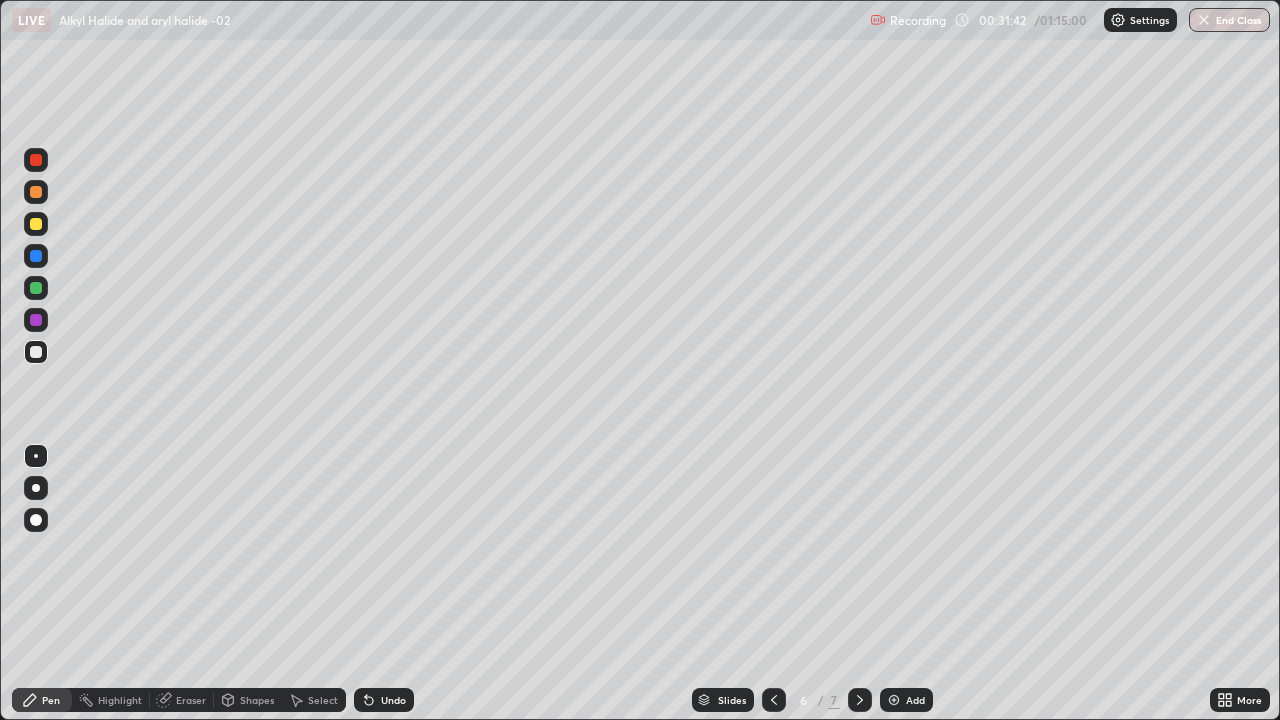 click 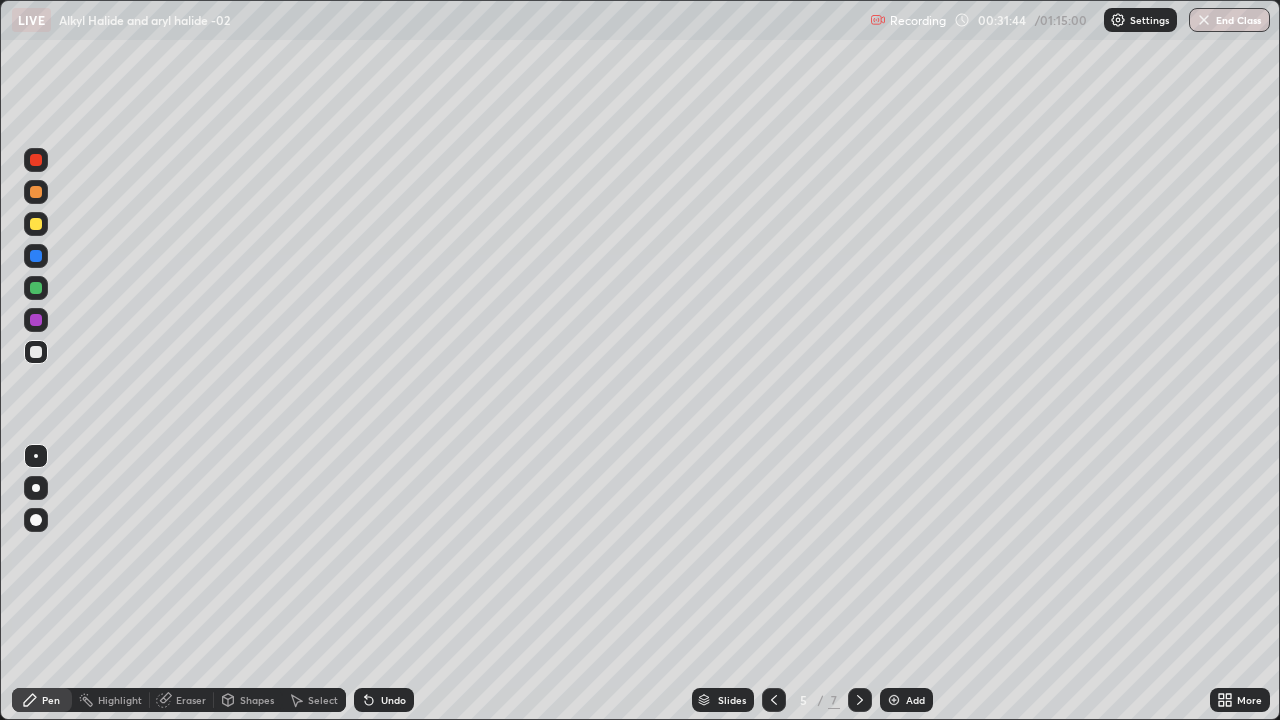 click 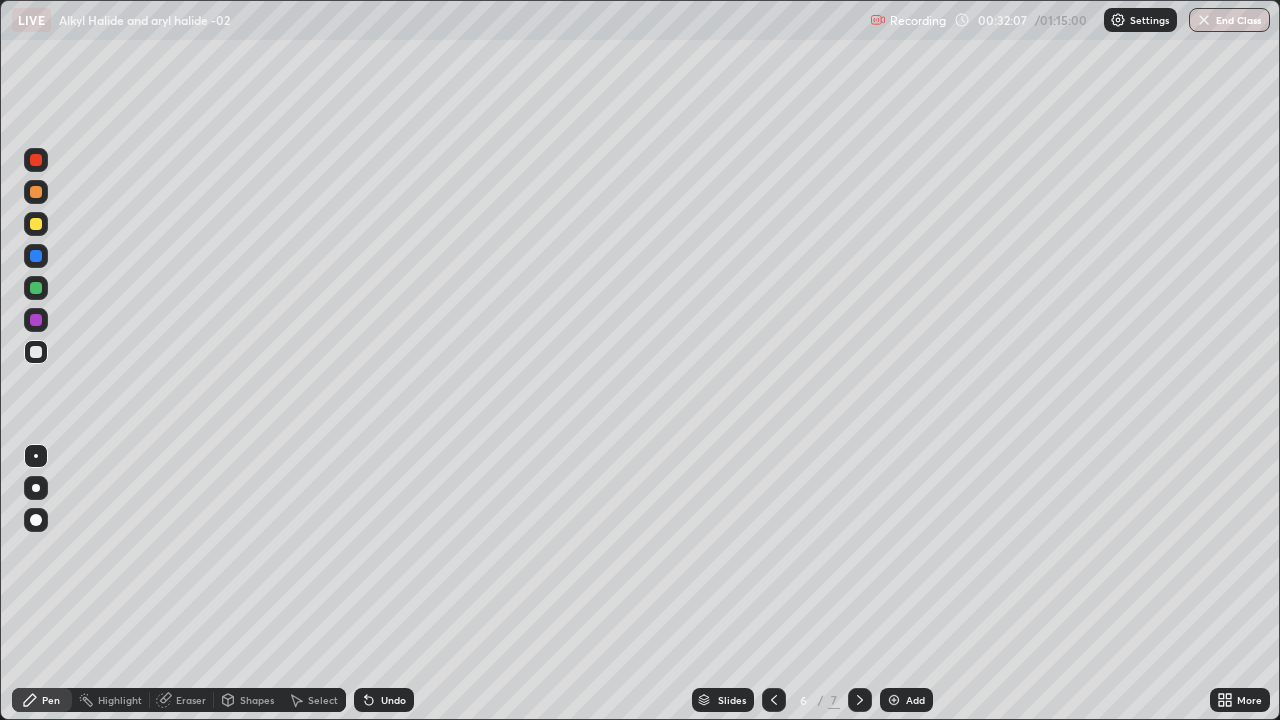 click 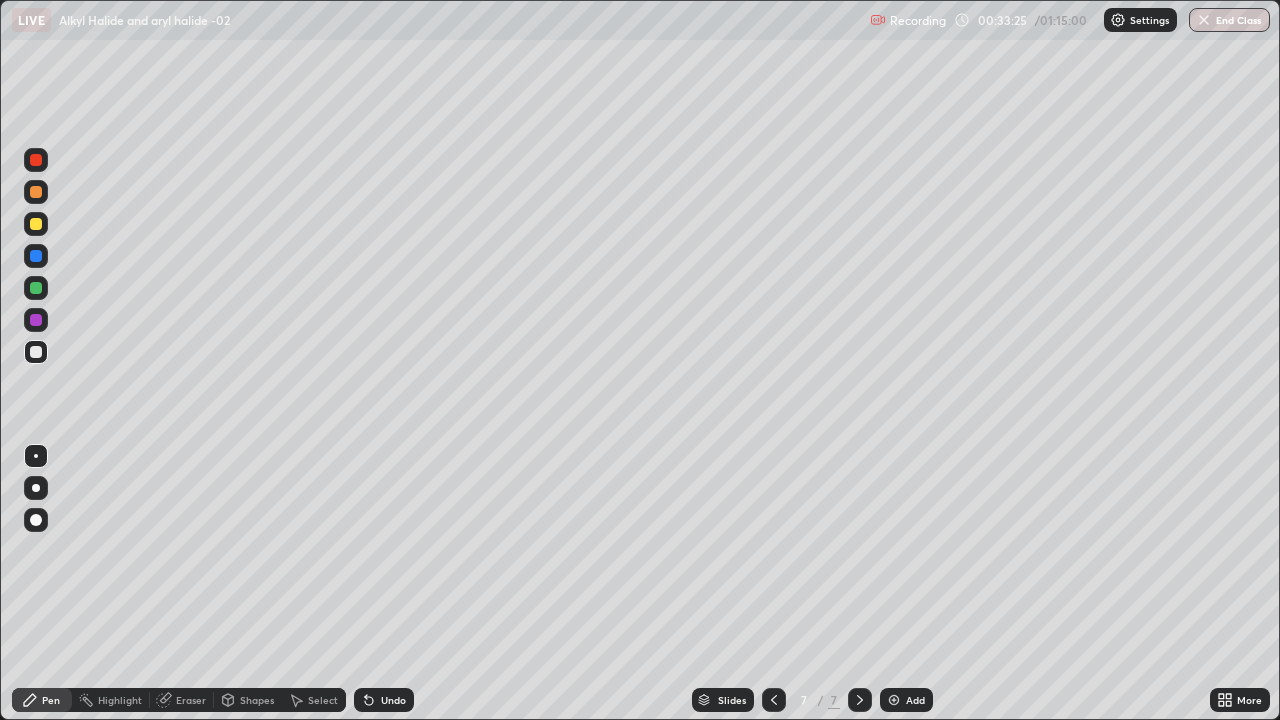 click at bounding box center [894, 700] 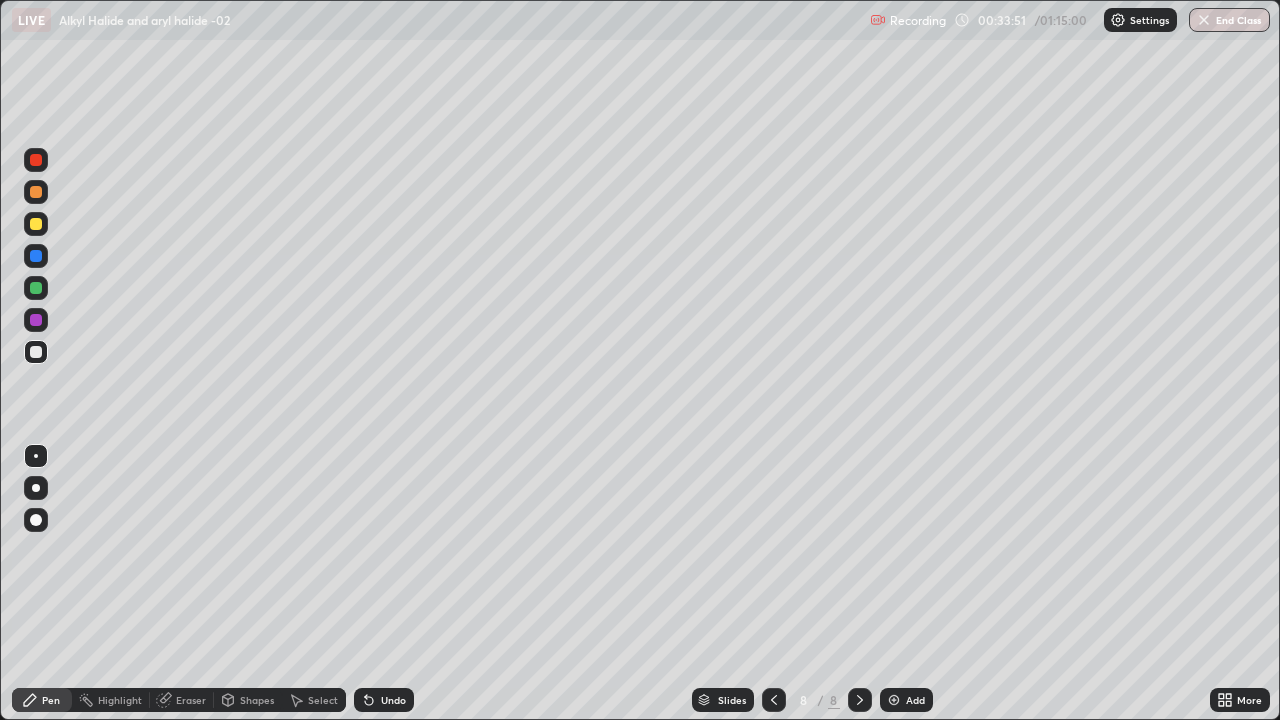 click on "Undo" at bounding box center [393, 700] 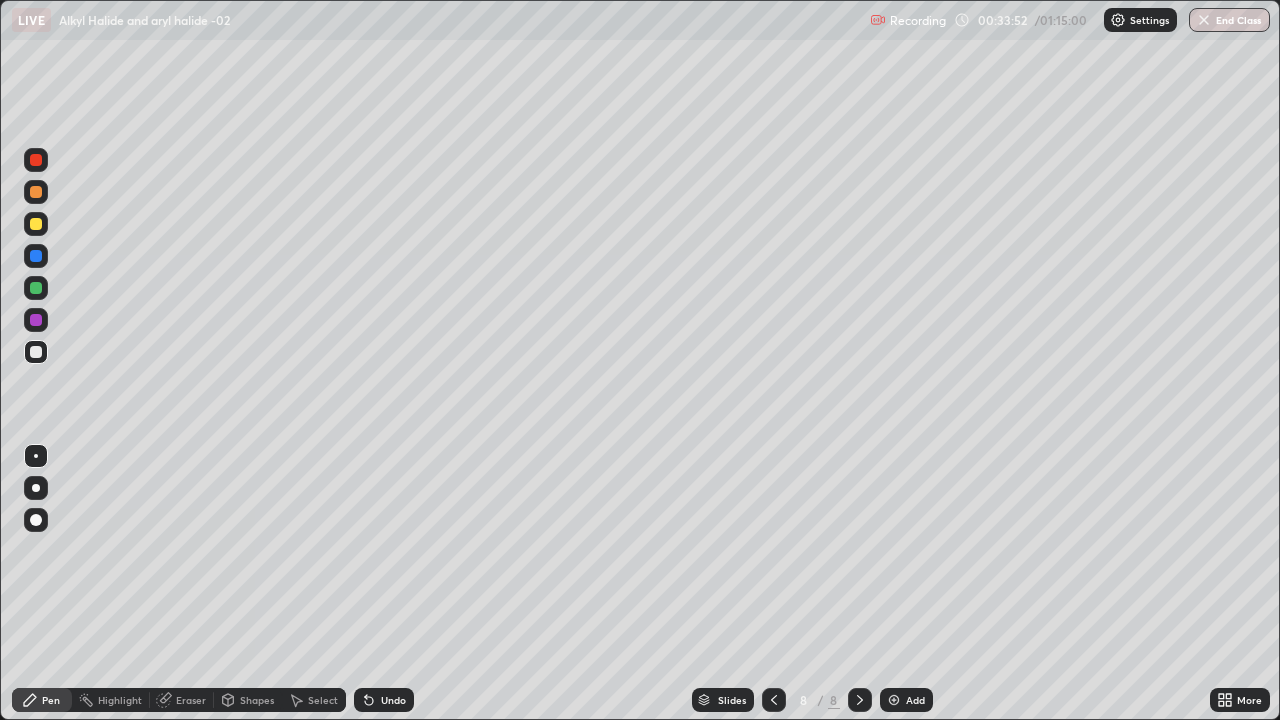 click on "Undo" at bounding box center (393, 700) 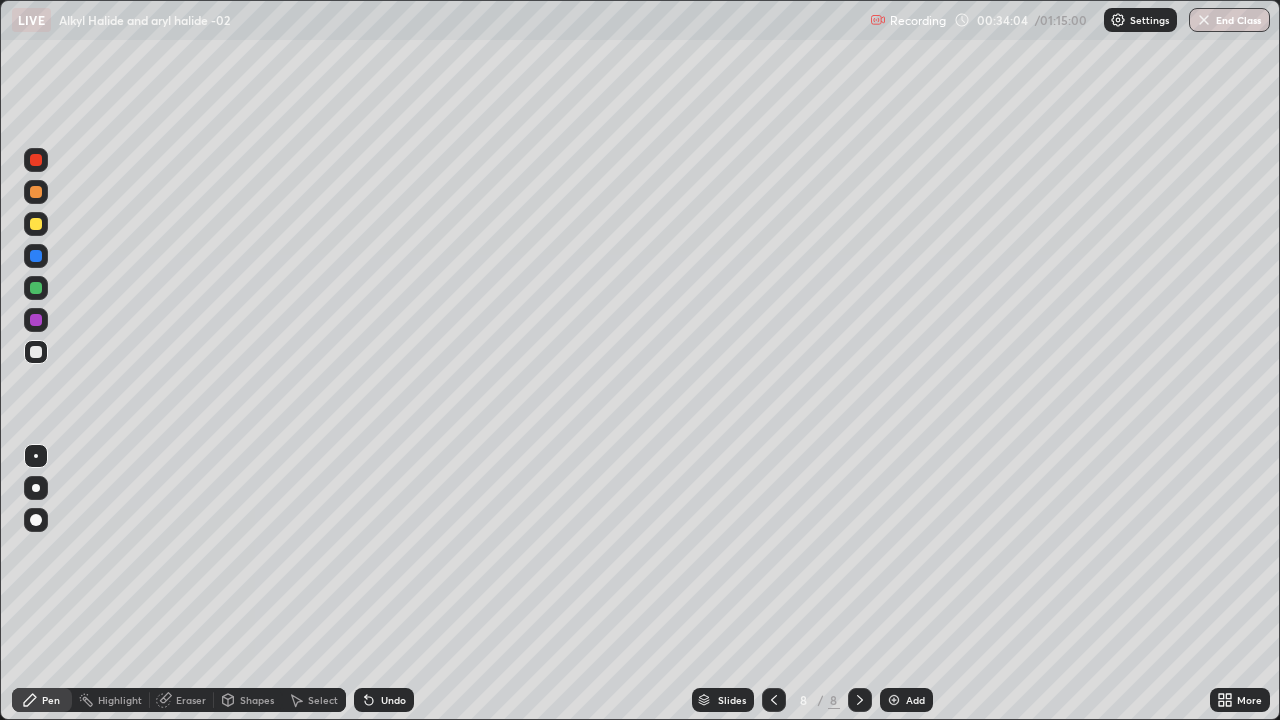 click on "Undo" at bounding box center [393, 700] 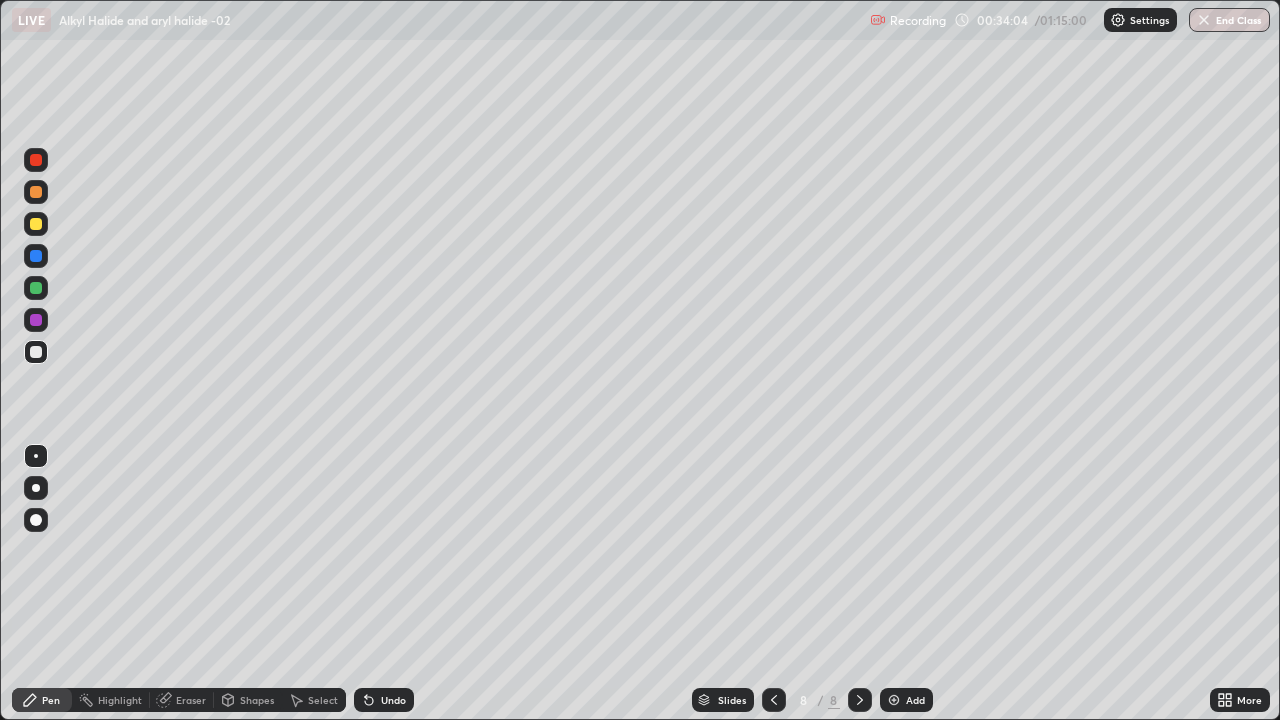 click on "Undo" at bounding box center (393, 700) 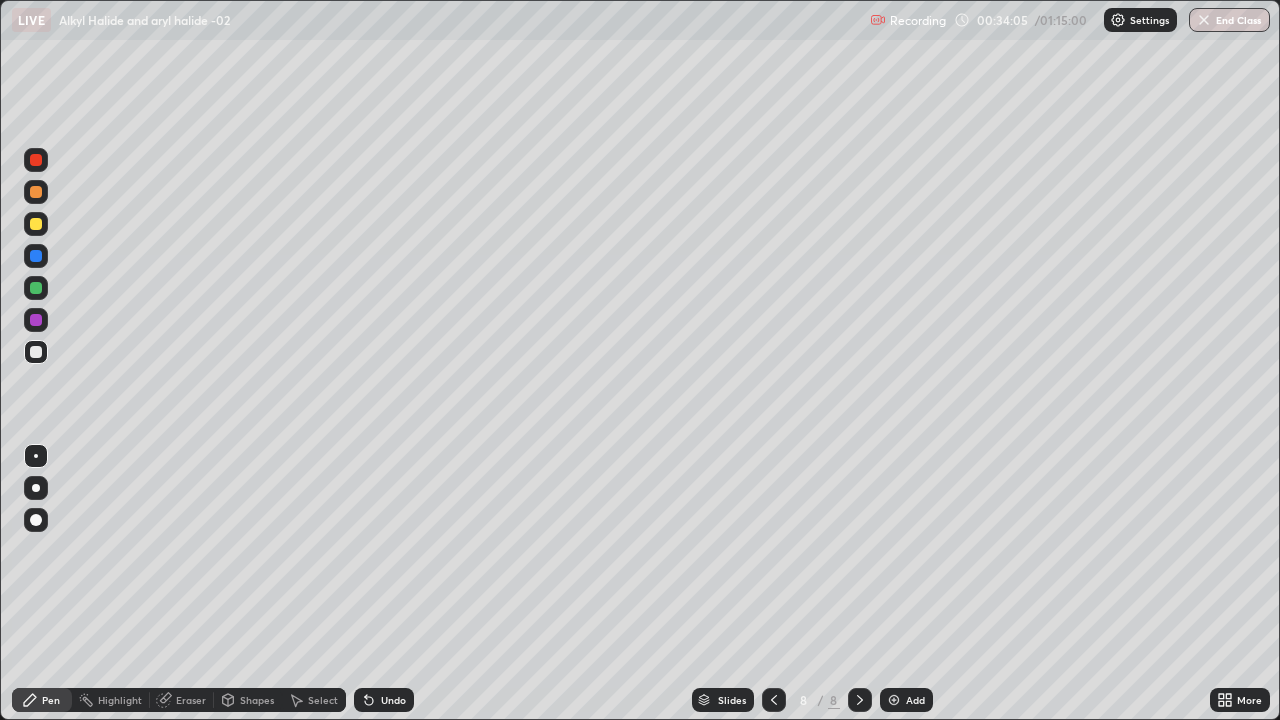click on "Undo" at bounding box center [384, 700] 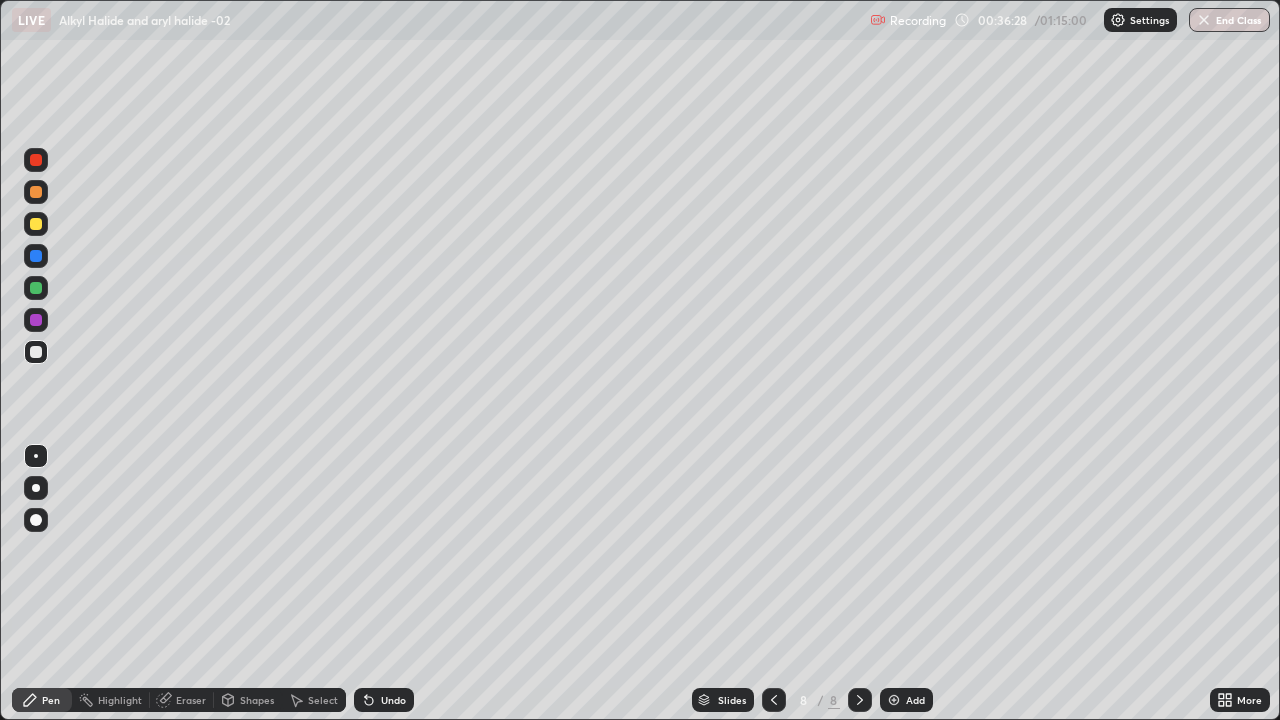 click at bounding box center [36, 224] 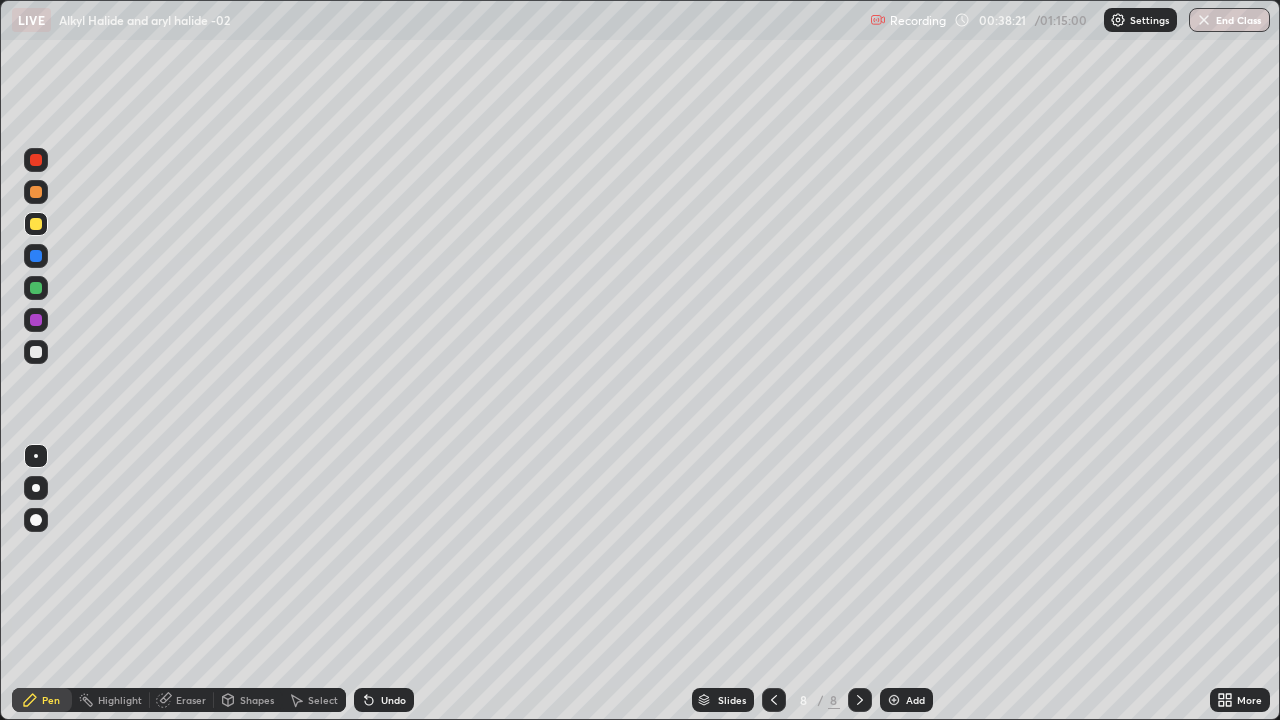 click at bounding box center (894, 700) 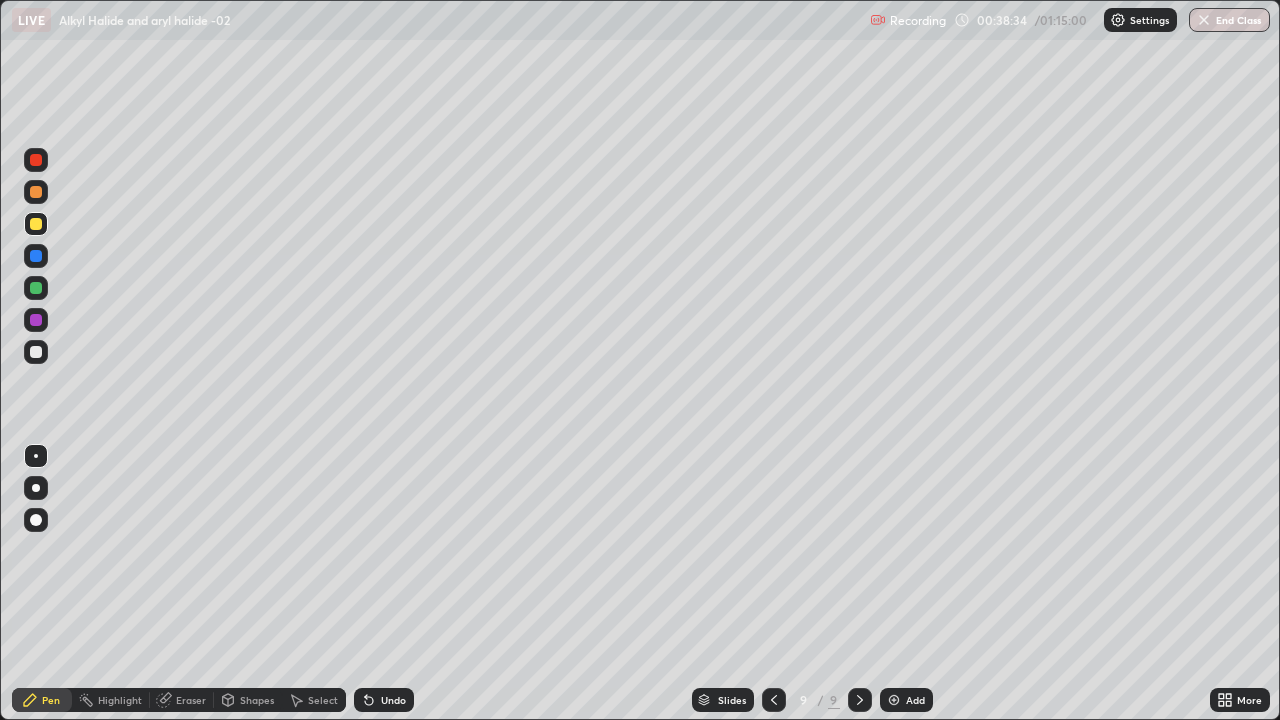 click at bounding box center [36, 352] 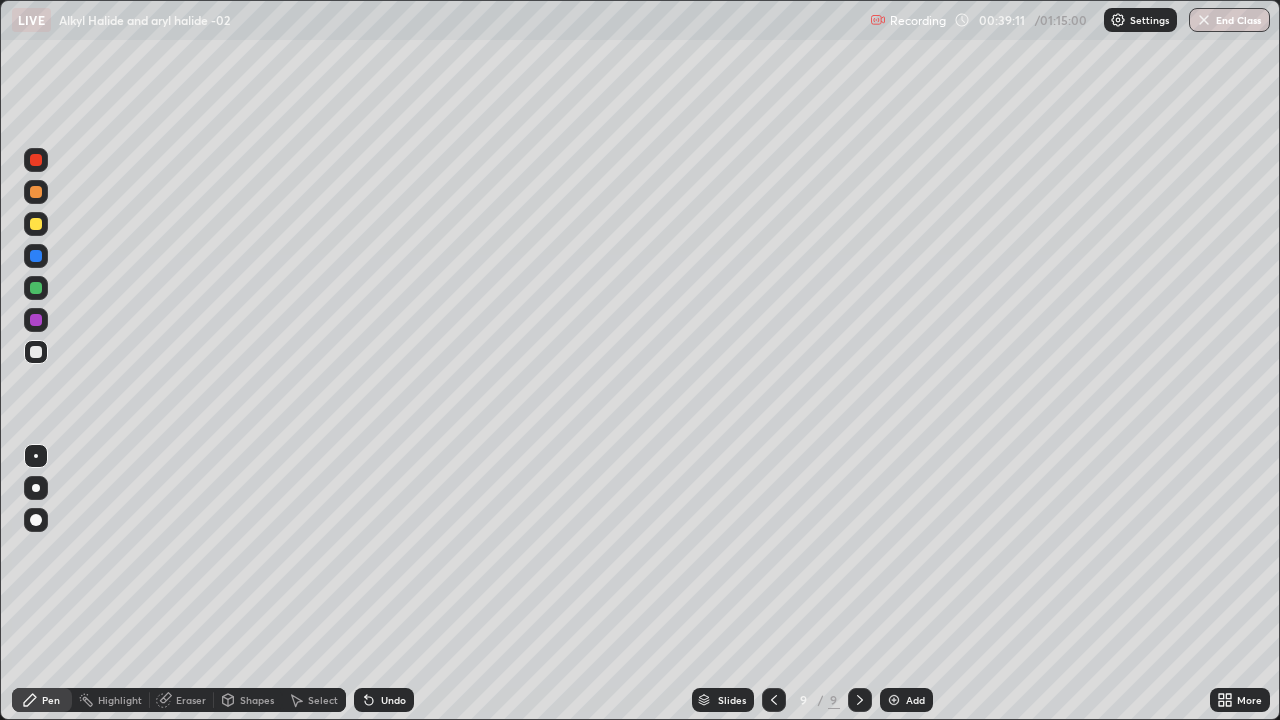 click on "Eraser" at bounding box center [191, 700] 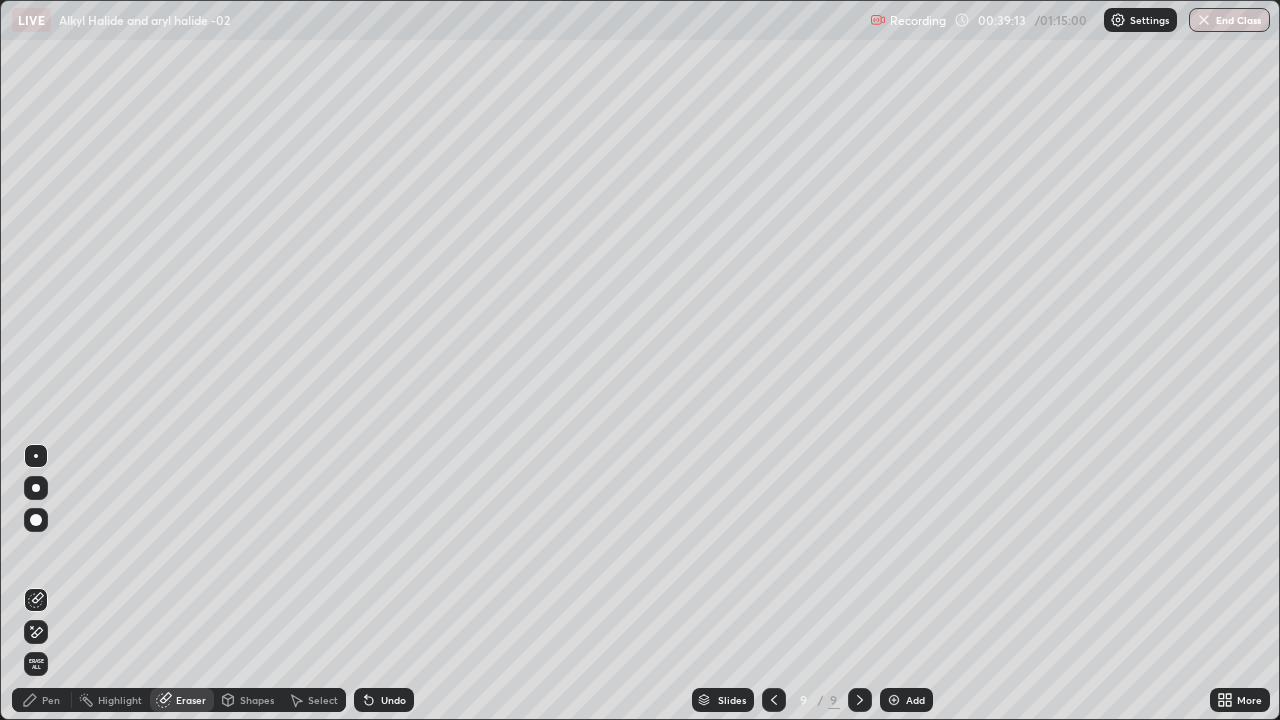 click on "Pen" at bounding box center [42, 700] 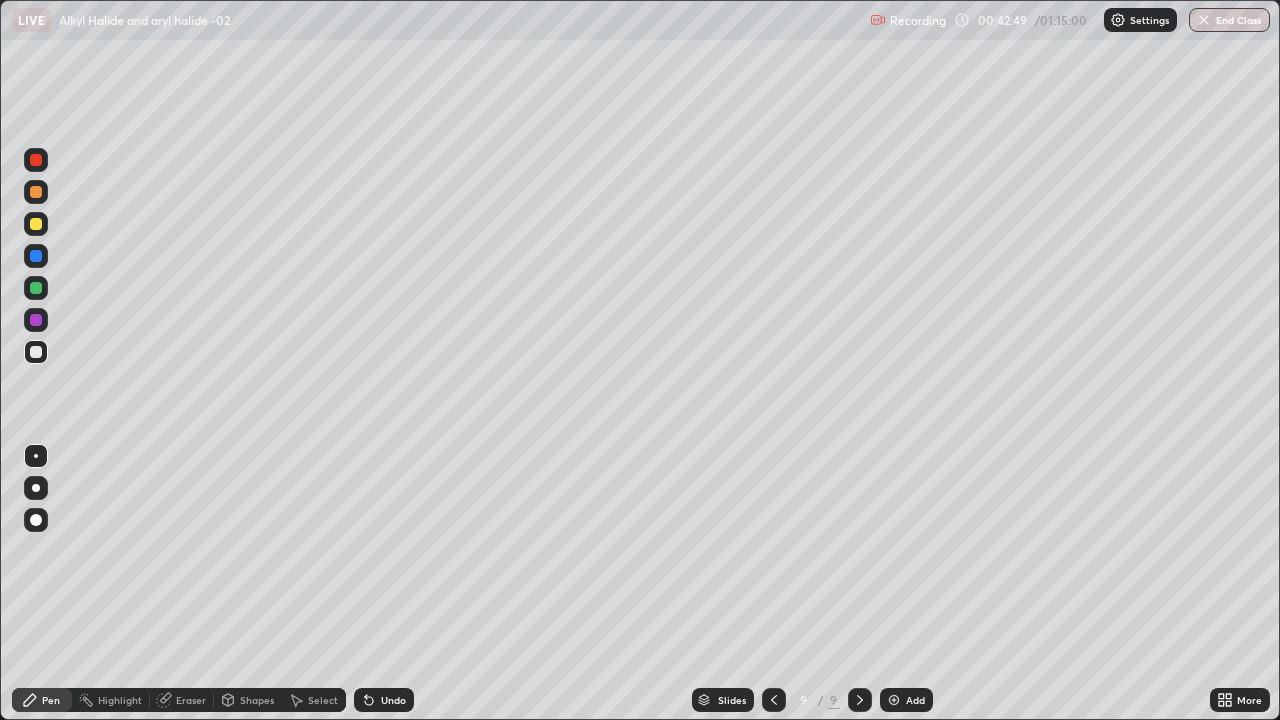 click on "Eraser" at bounding box center [191, 700] 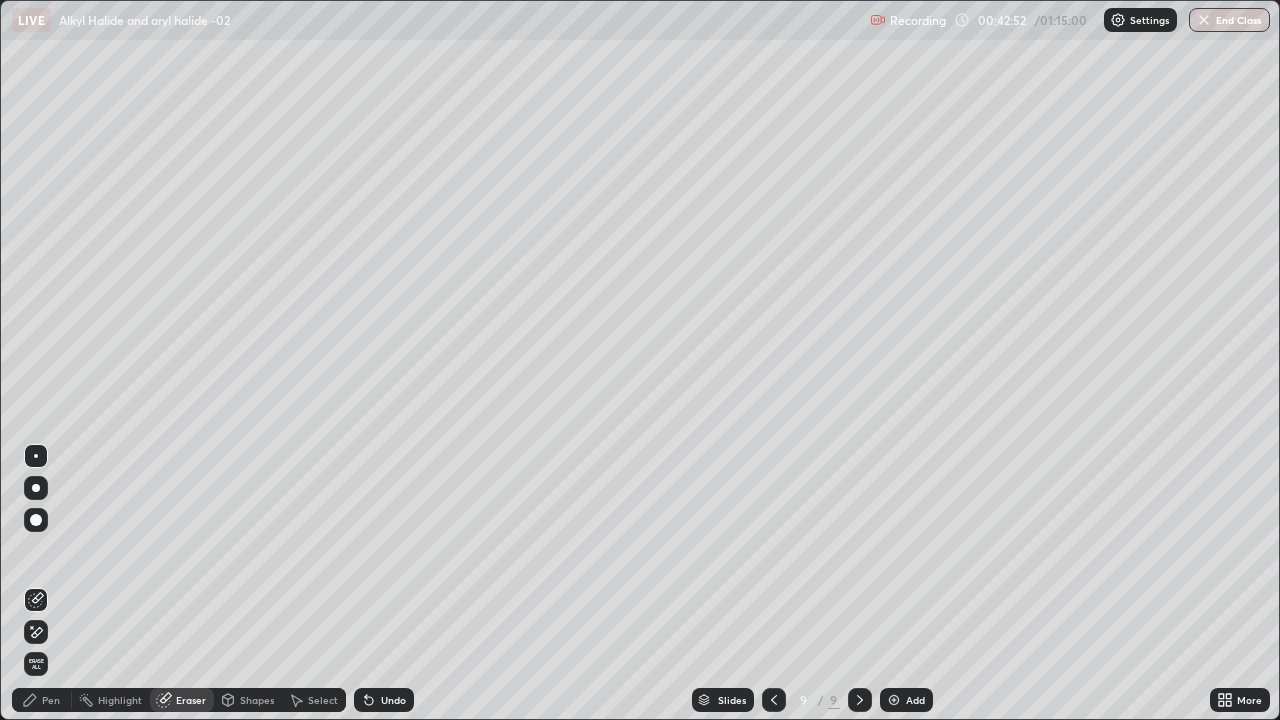 click on "Pen" at bounding box center (51, 700) 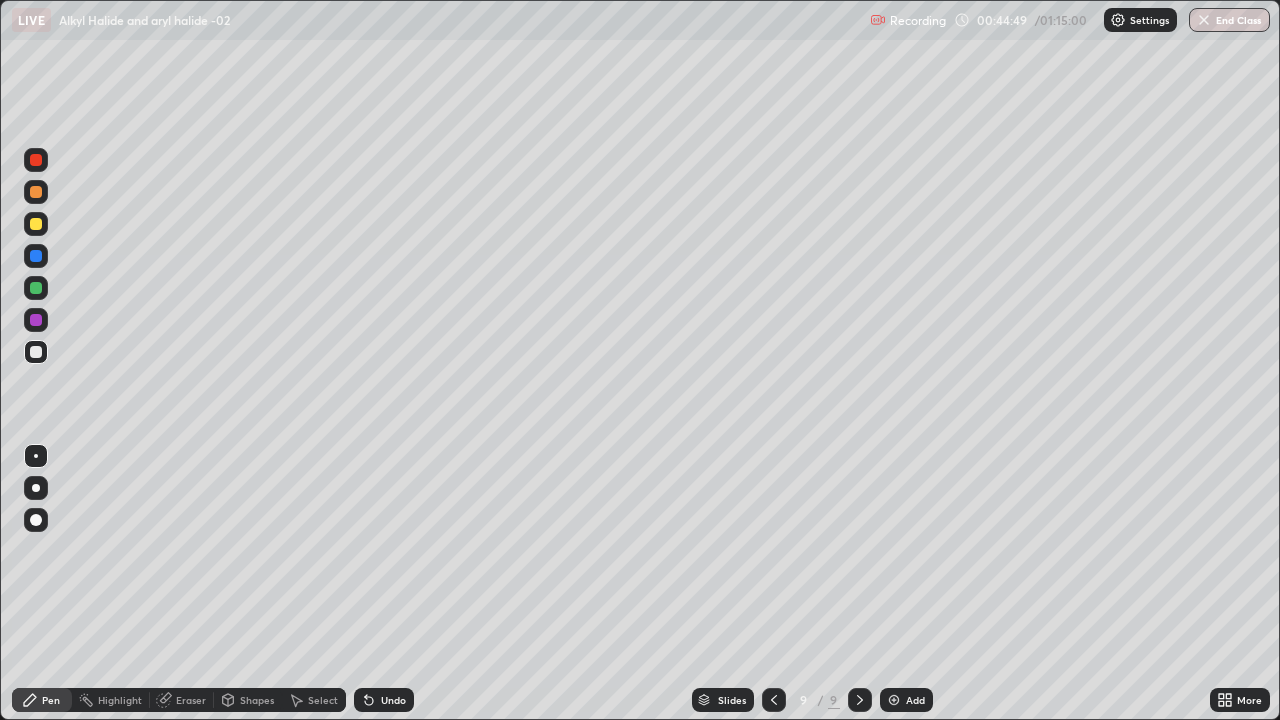click on "Add" at bounding box center (915, 700) 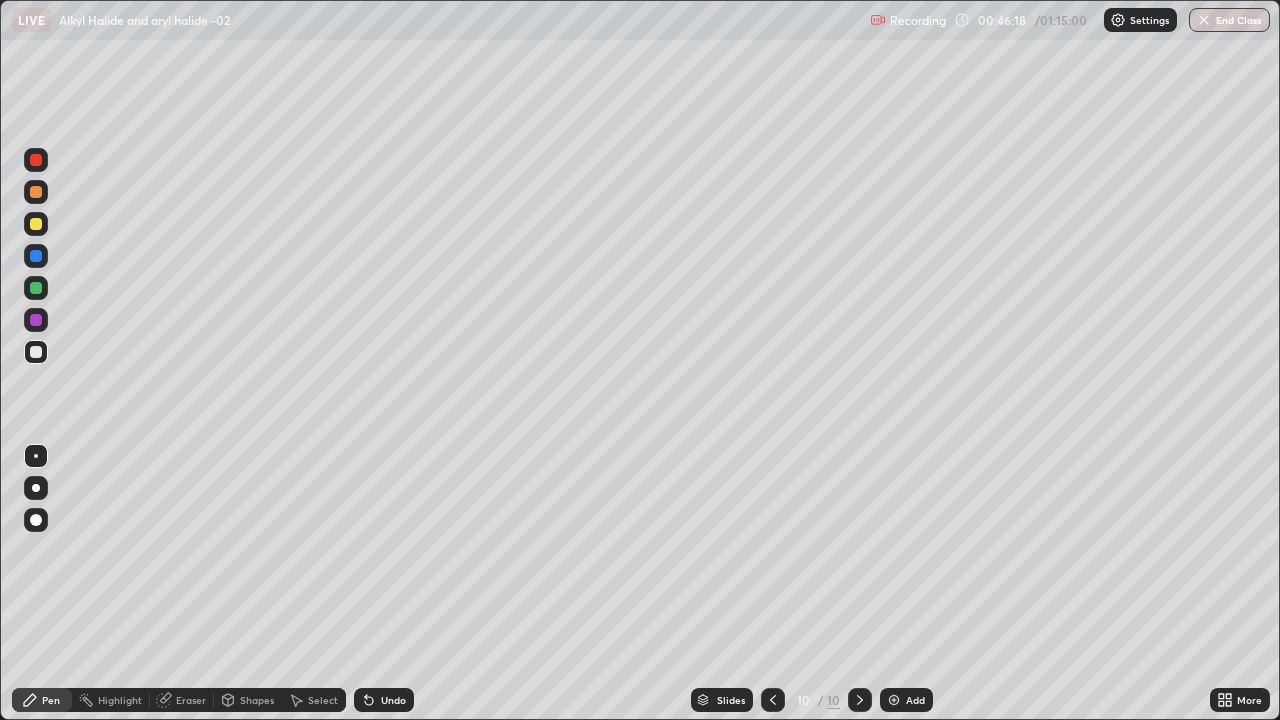 click at bounding box center (894, 700) 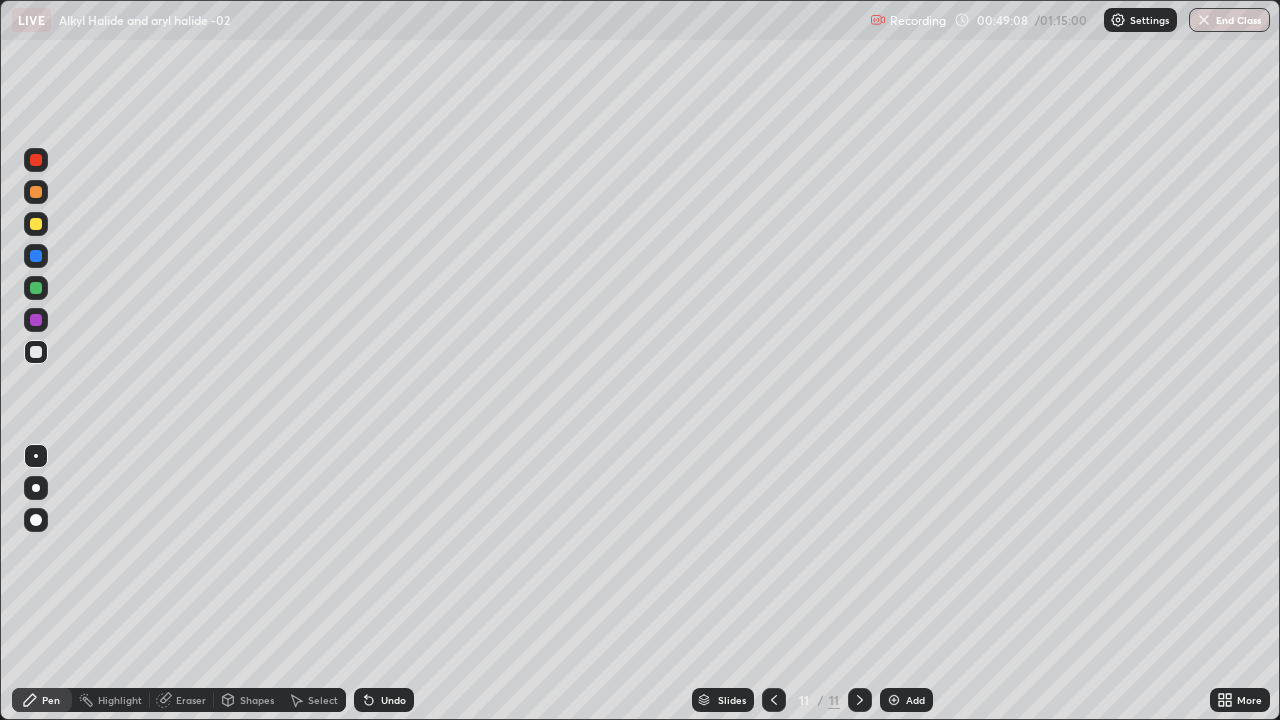 click at bounding box center [36, 224] 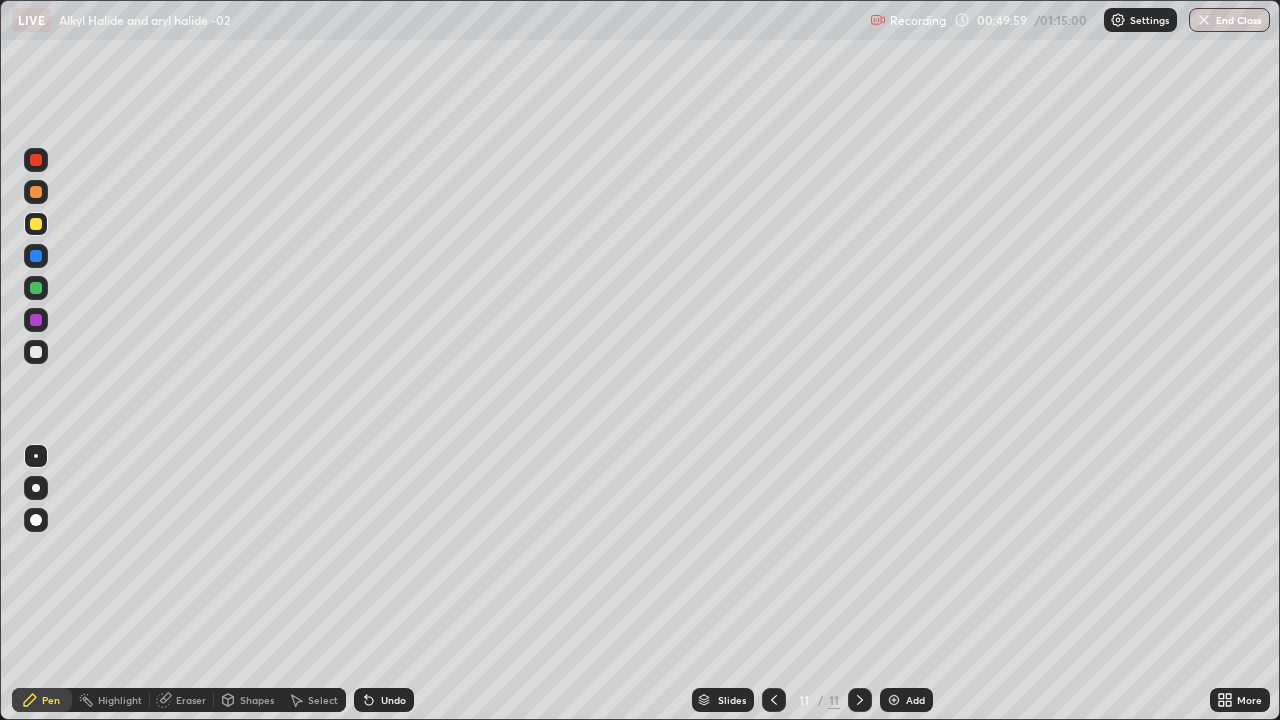 click at bounding box center [36, 352] 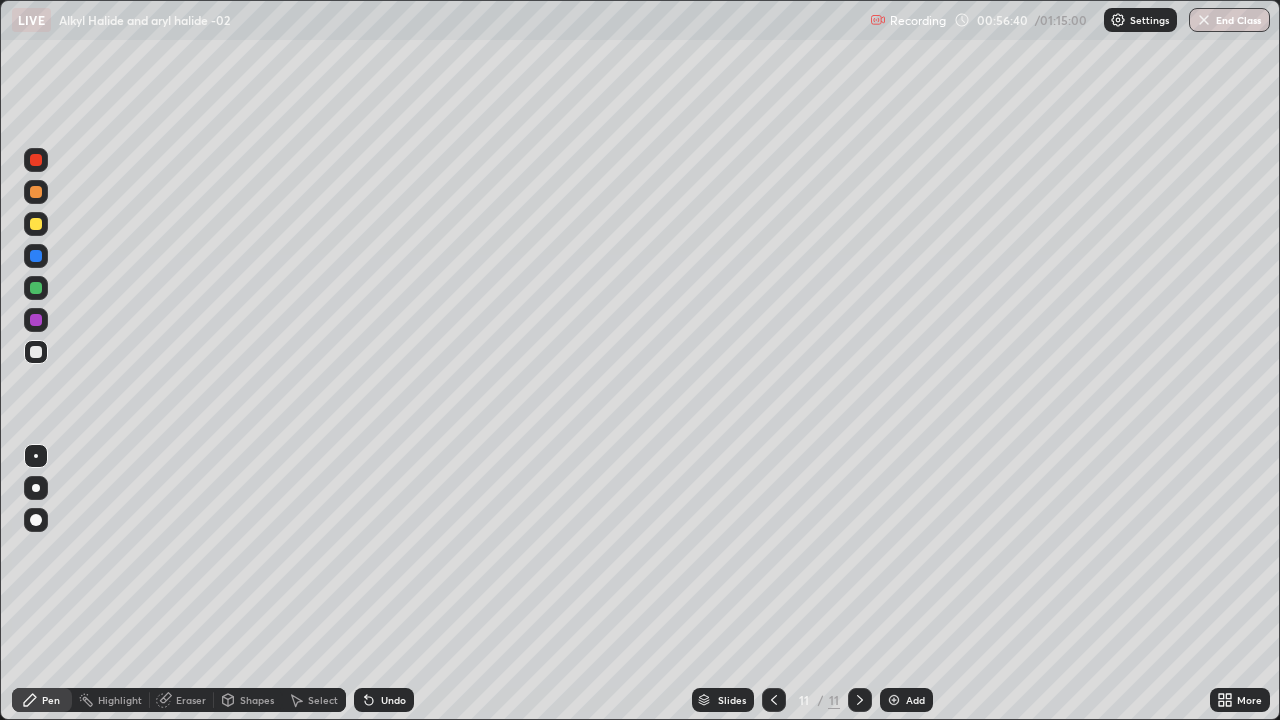 click on "Undo" at bounding box center [393, 700] 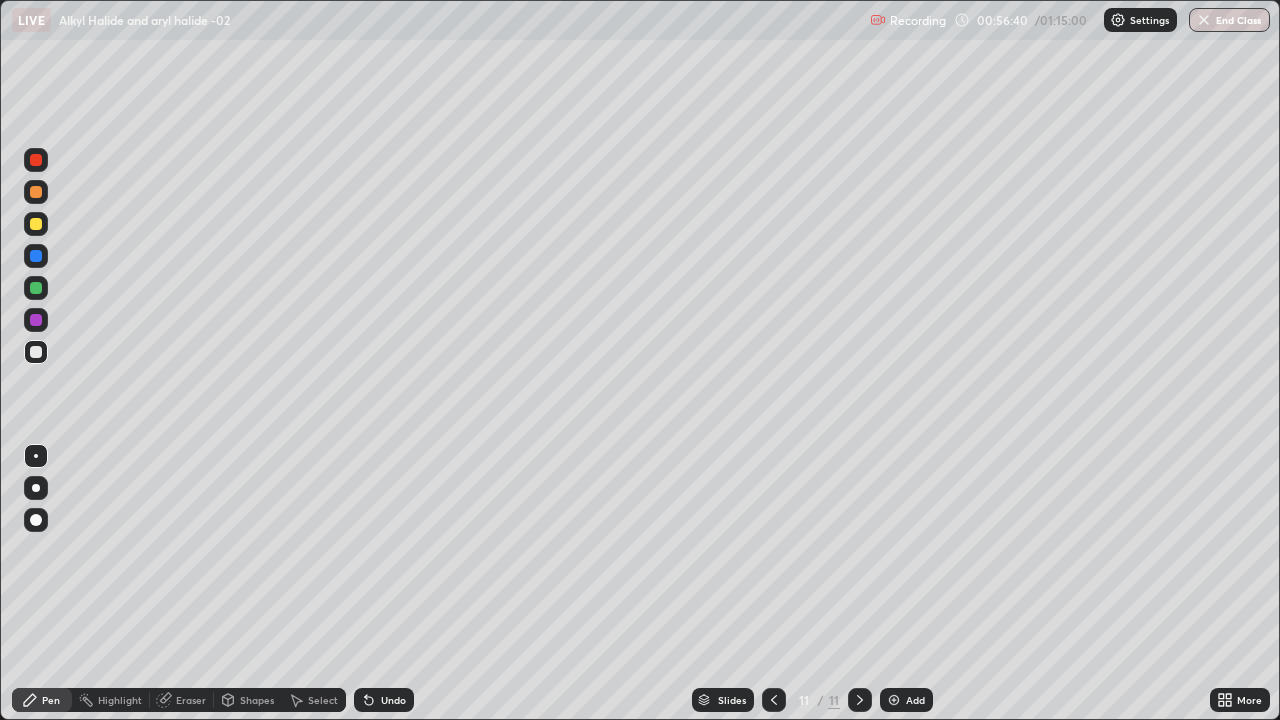 click on "Undo" at bounding box center [393, 700] 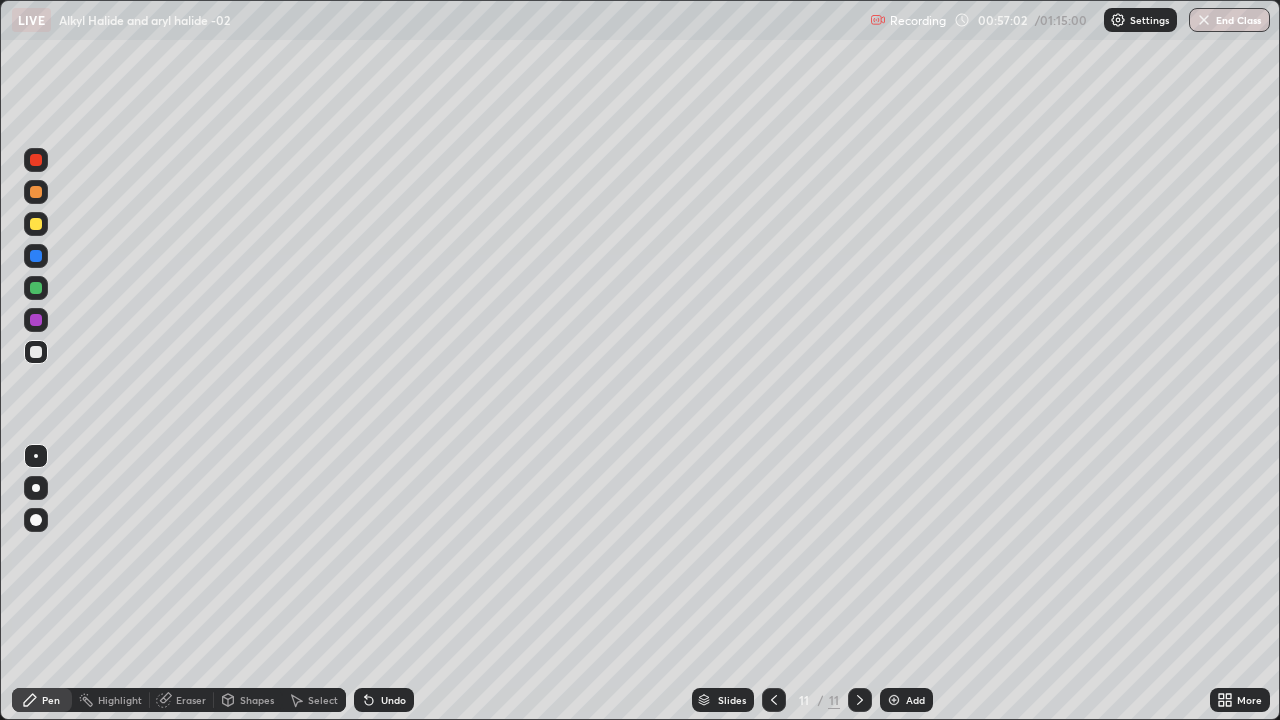 click on "Undo" at bounding box center (393, 700) 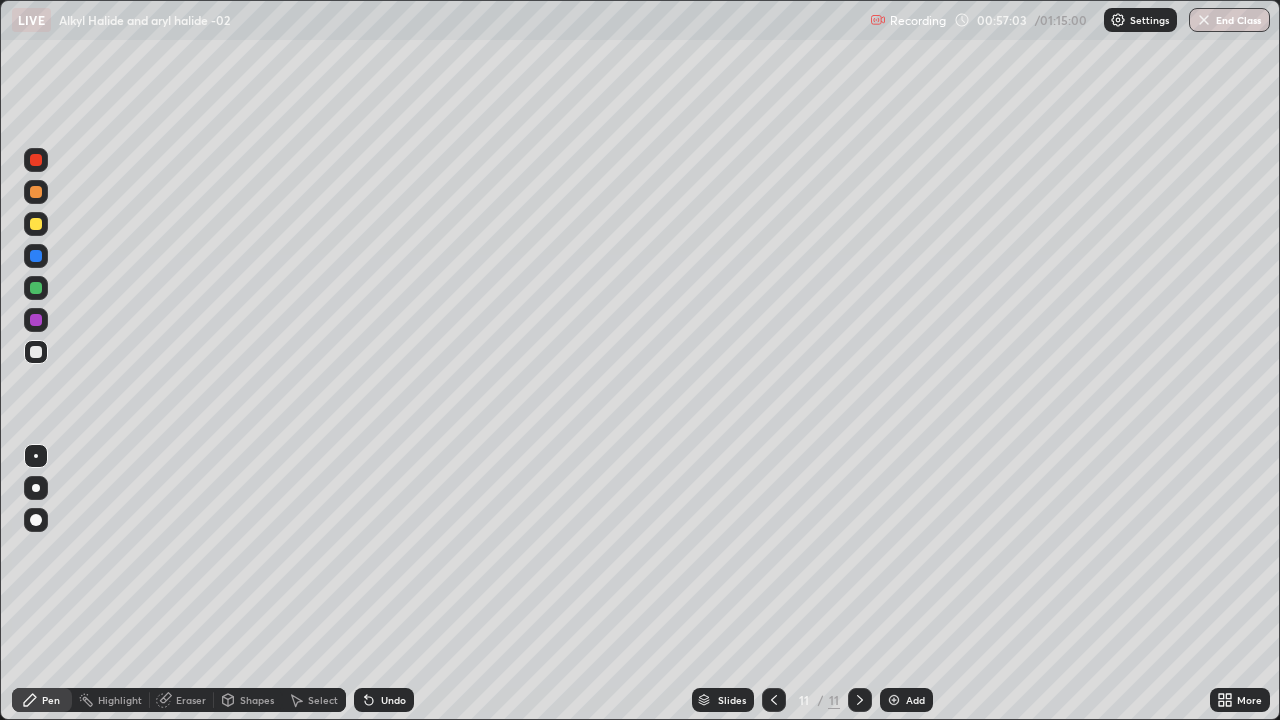 click on "Undo" at bounding box center (393, 700) 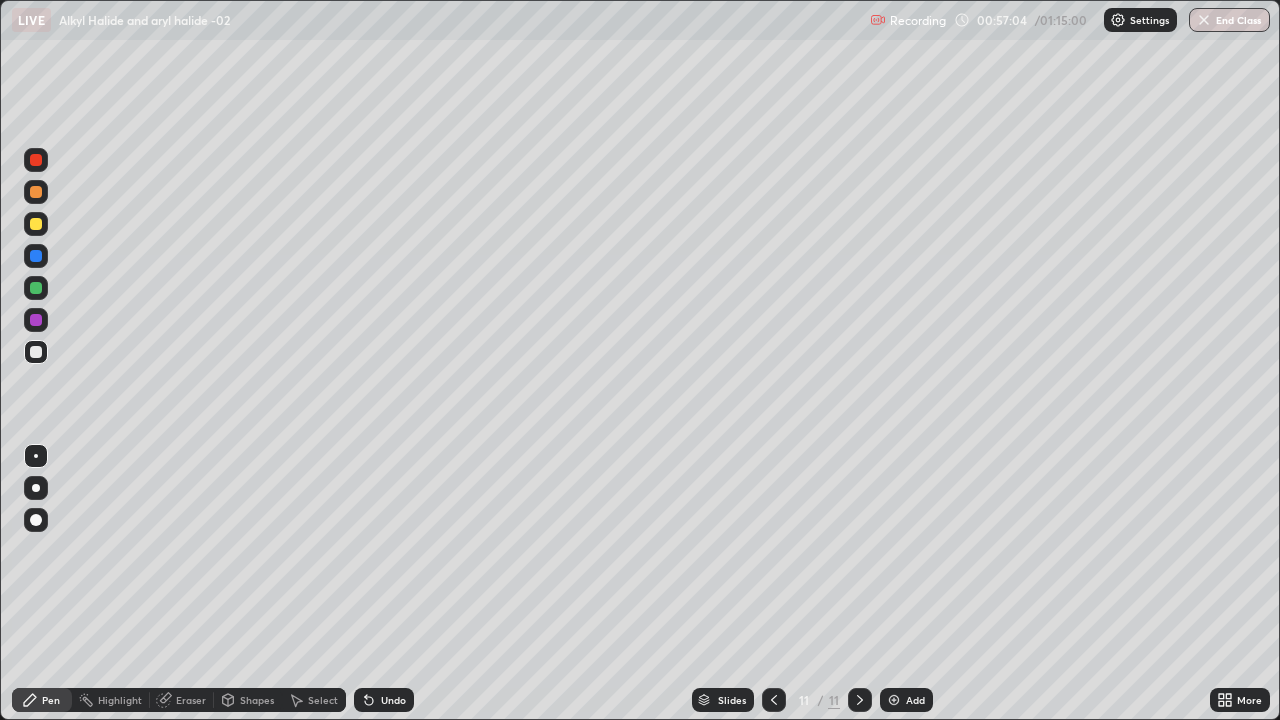 click on "Undo" at bounding box center (384, 700) 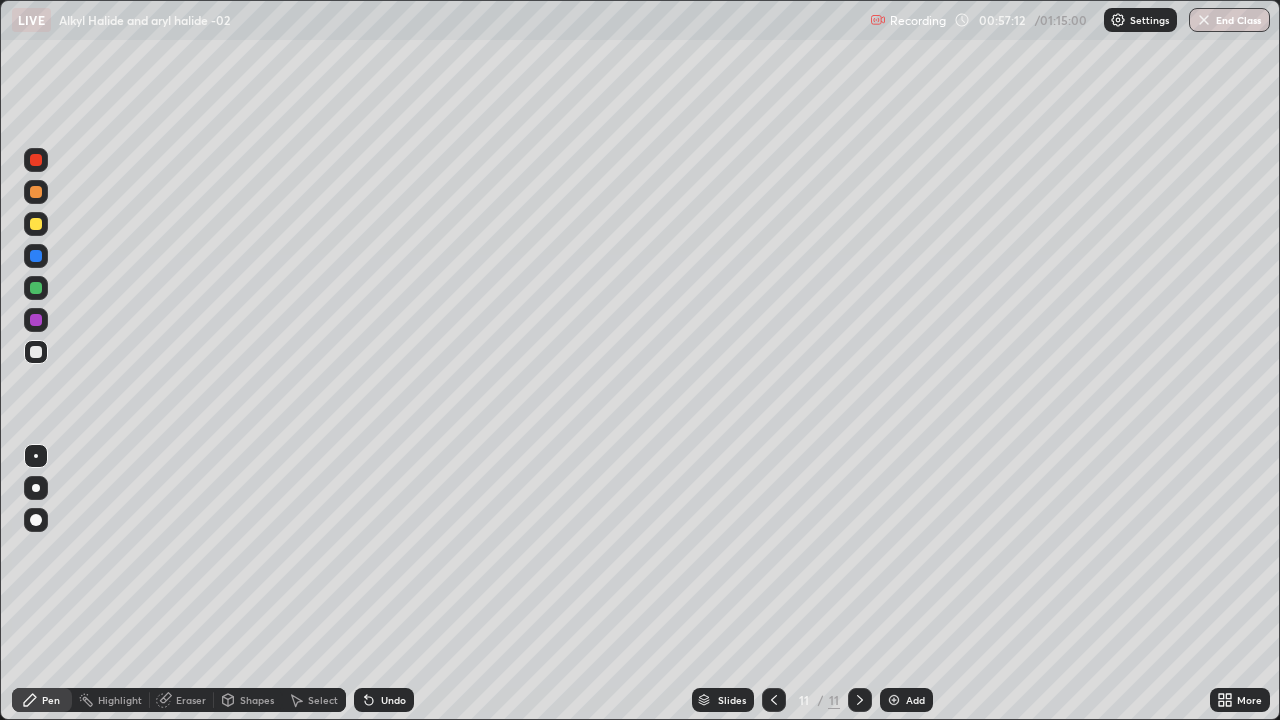 click on "Eraser" at bounding box center [191, 700] 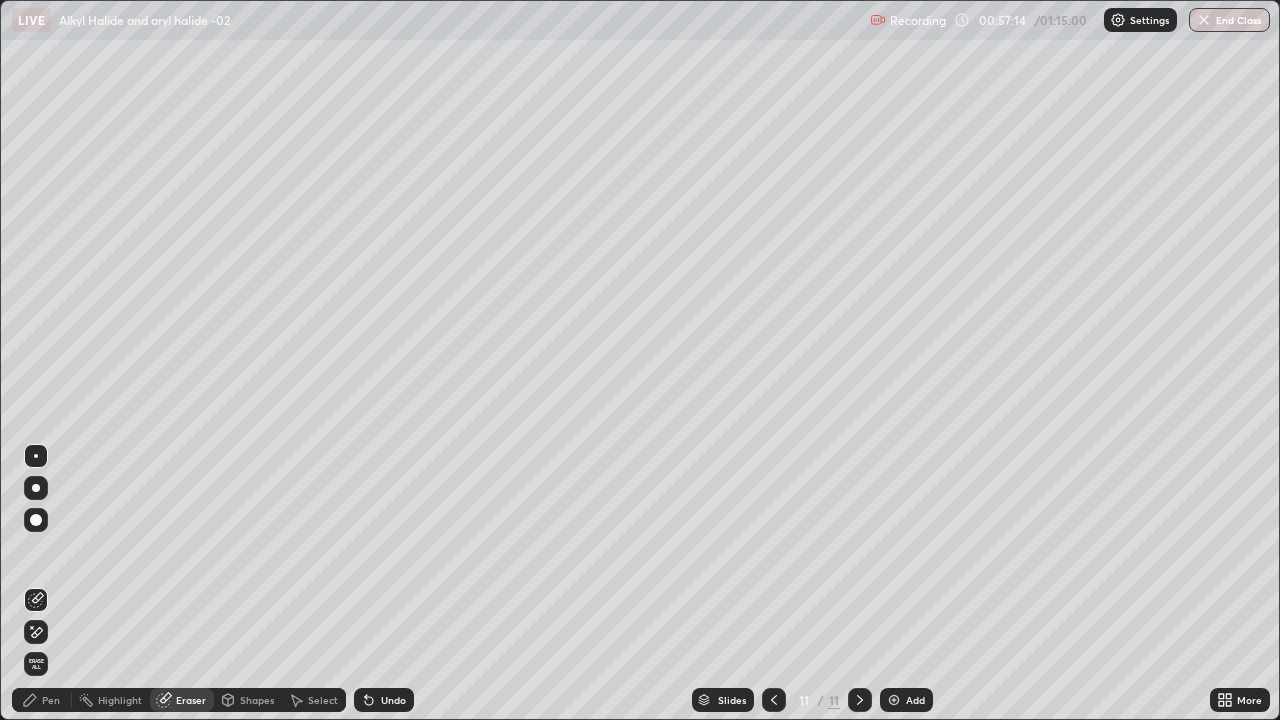 click on "Pen" at bounding box center [51, 700] 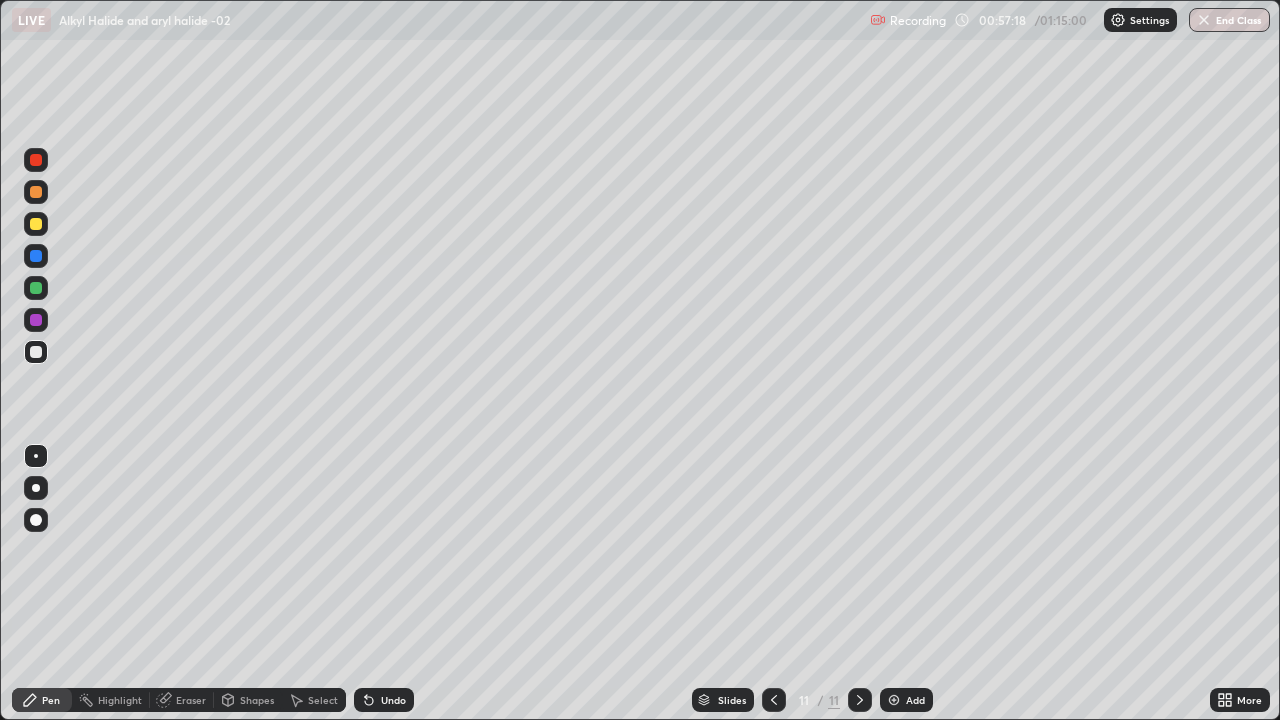 click on "Pen" at bounding box center [51, 700] 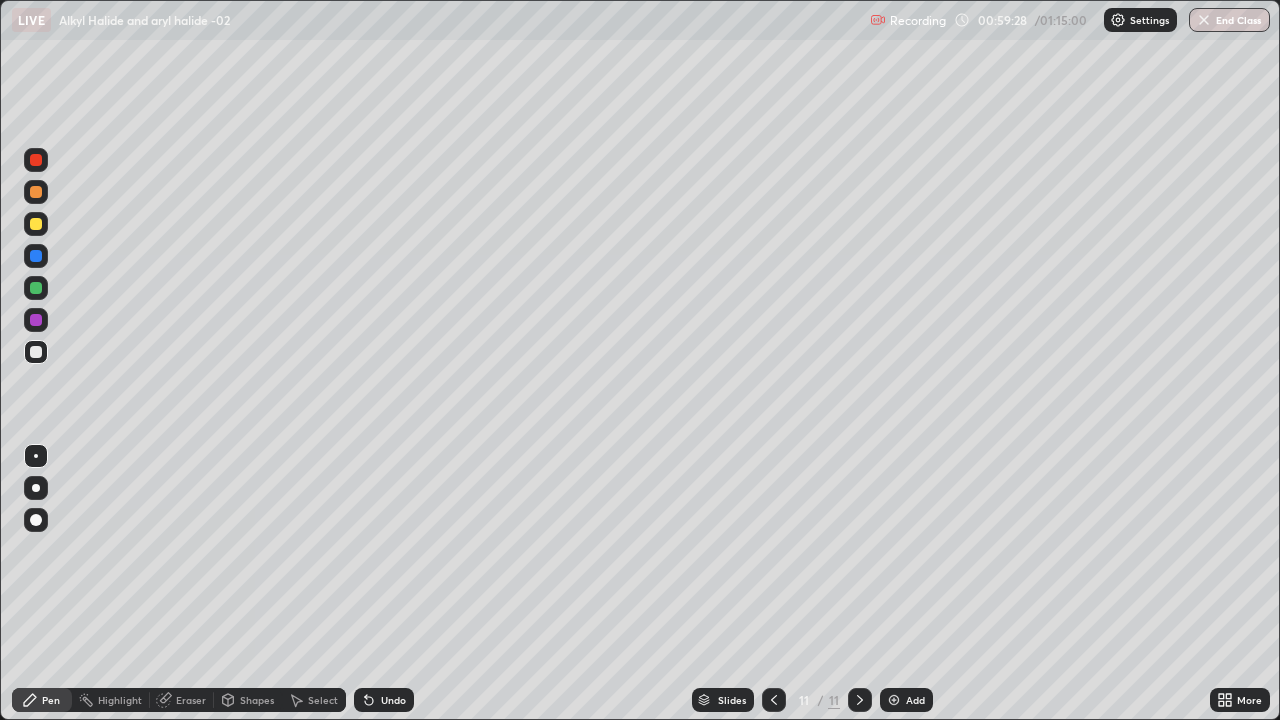 click at bounding box center (894, 700) 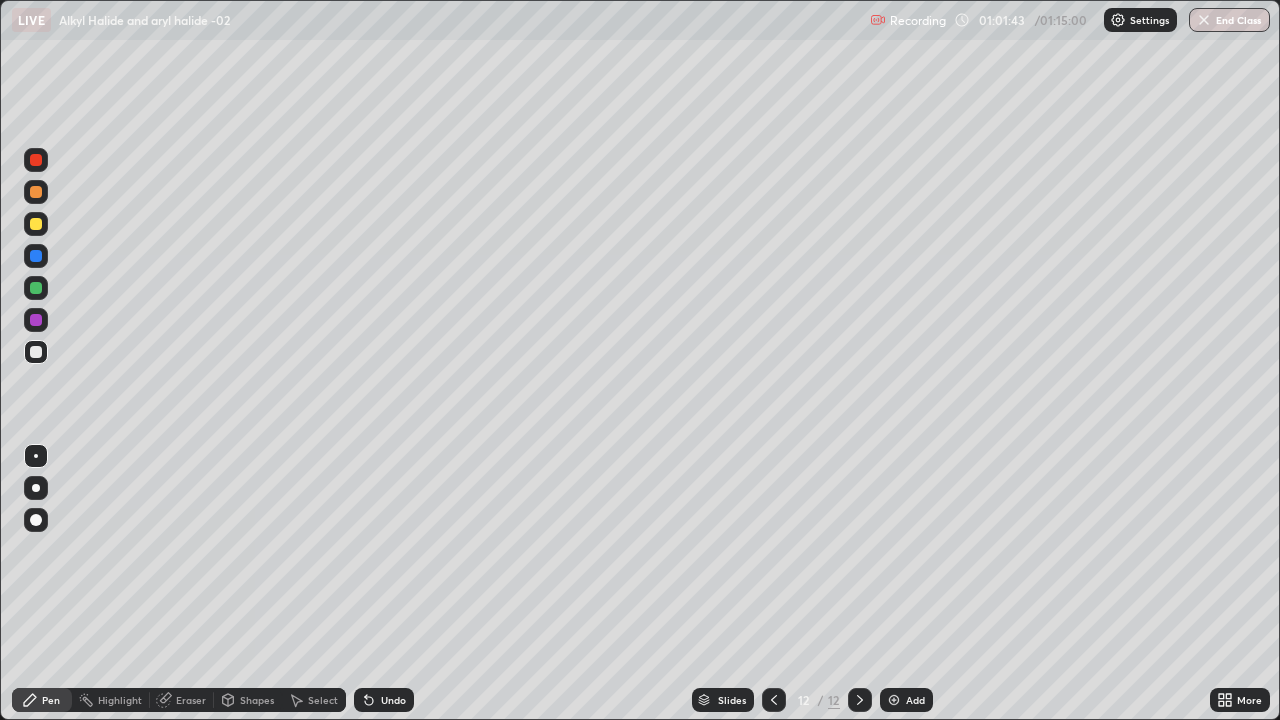 click at bounding box center [36, 224] 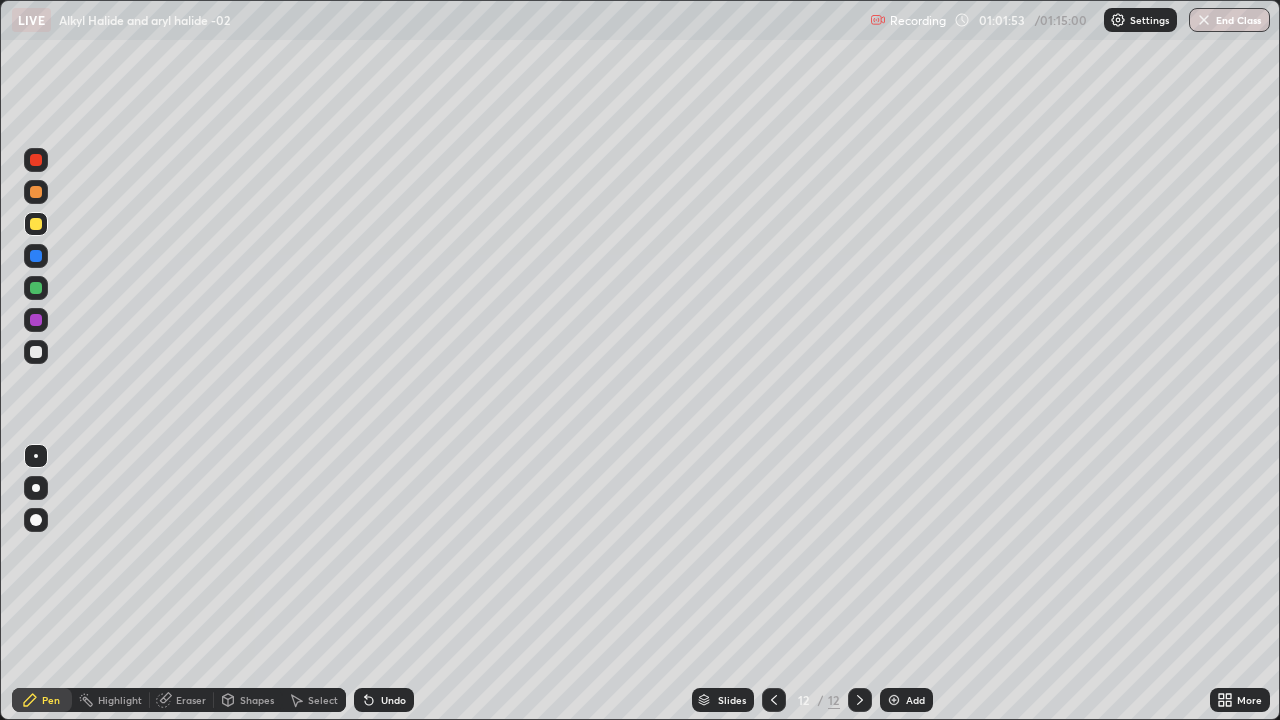 click on "Undo" at bounding box center (384, 700) 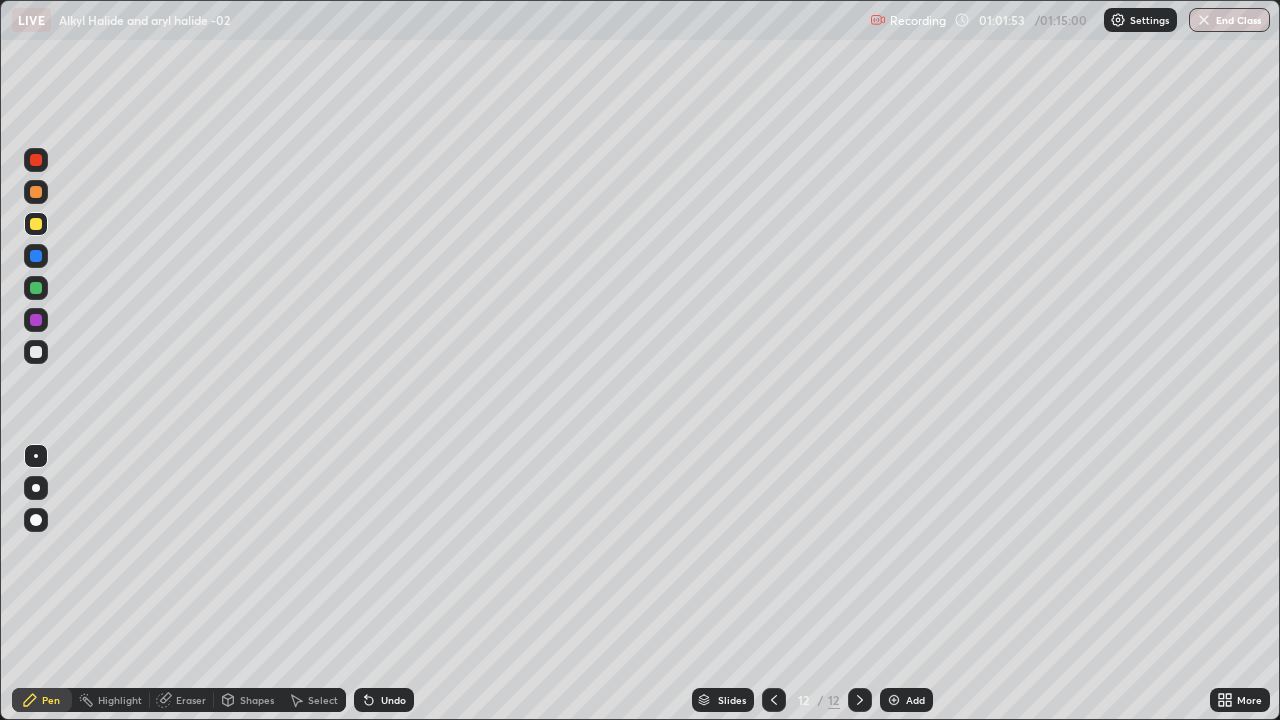 click on "Undo" at bounding box center (384, 700) 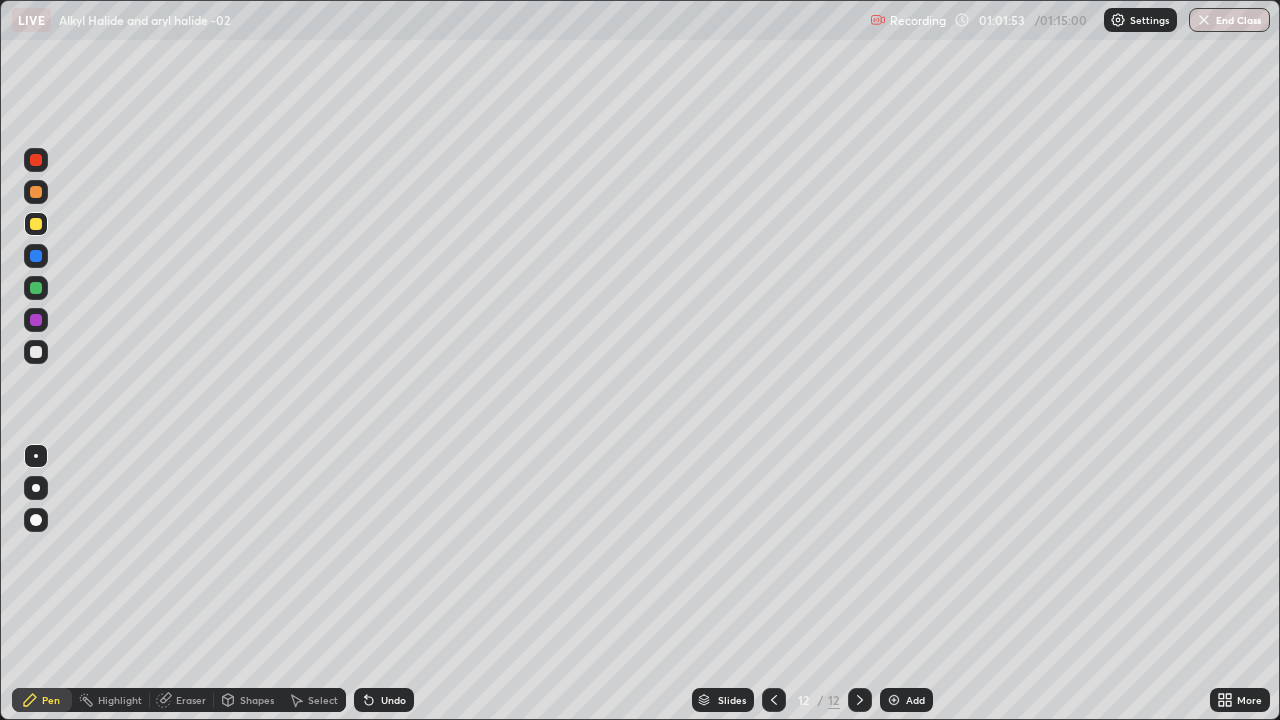 click on "Undo" at bounding box center (393, 700) 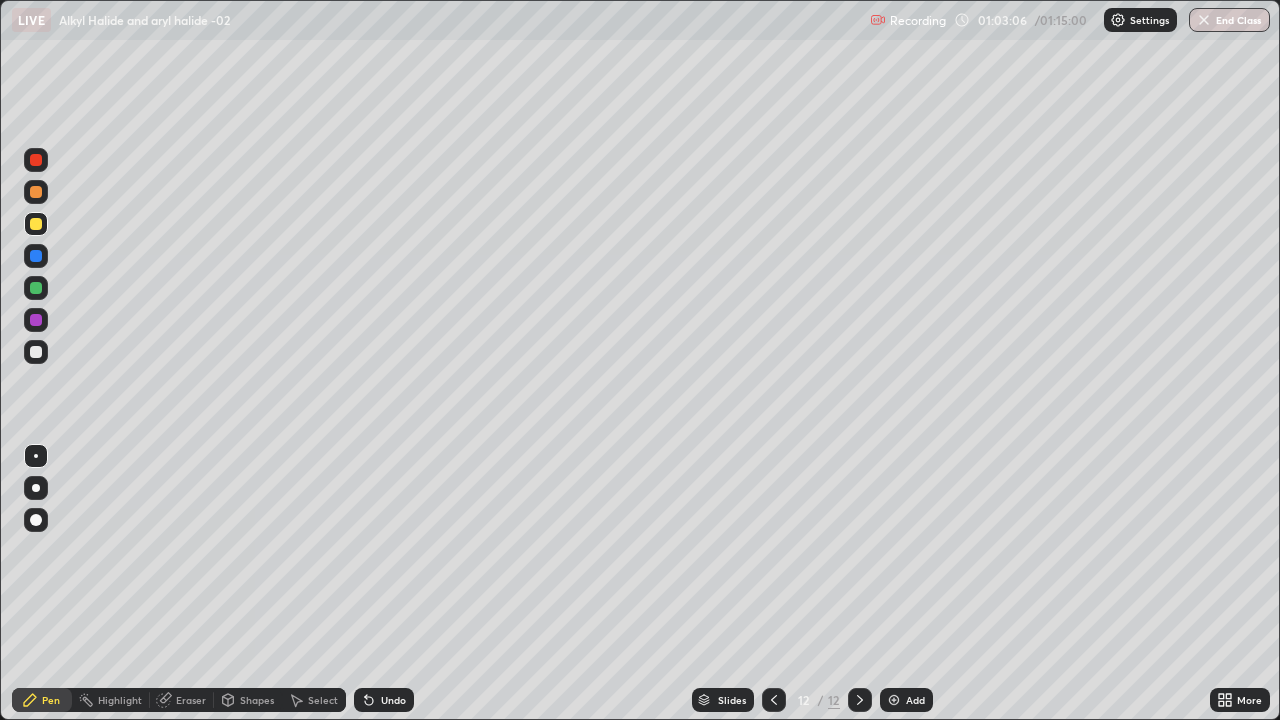 click on "Add" at bounding box center [915, 700] 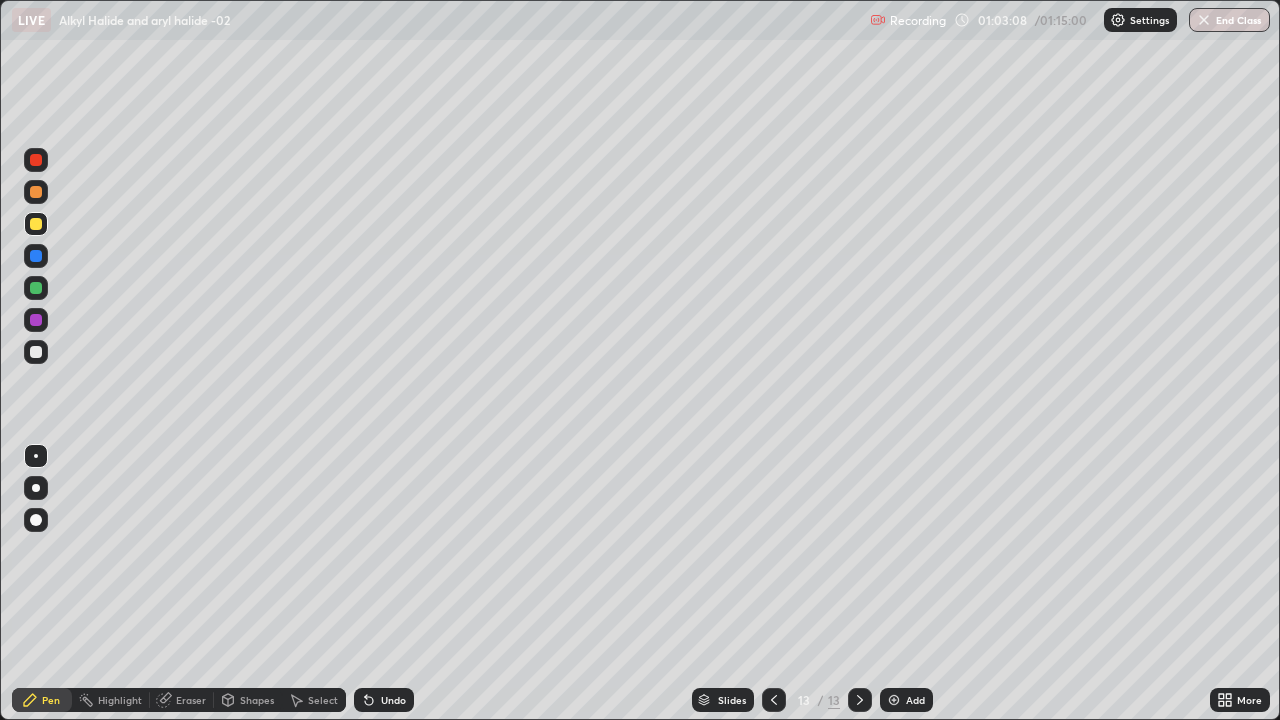 click at bounding box center (36, 352) 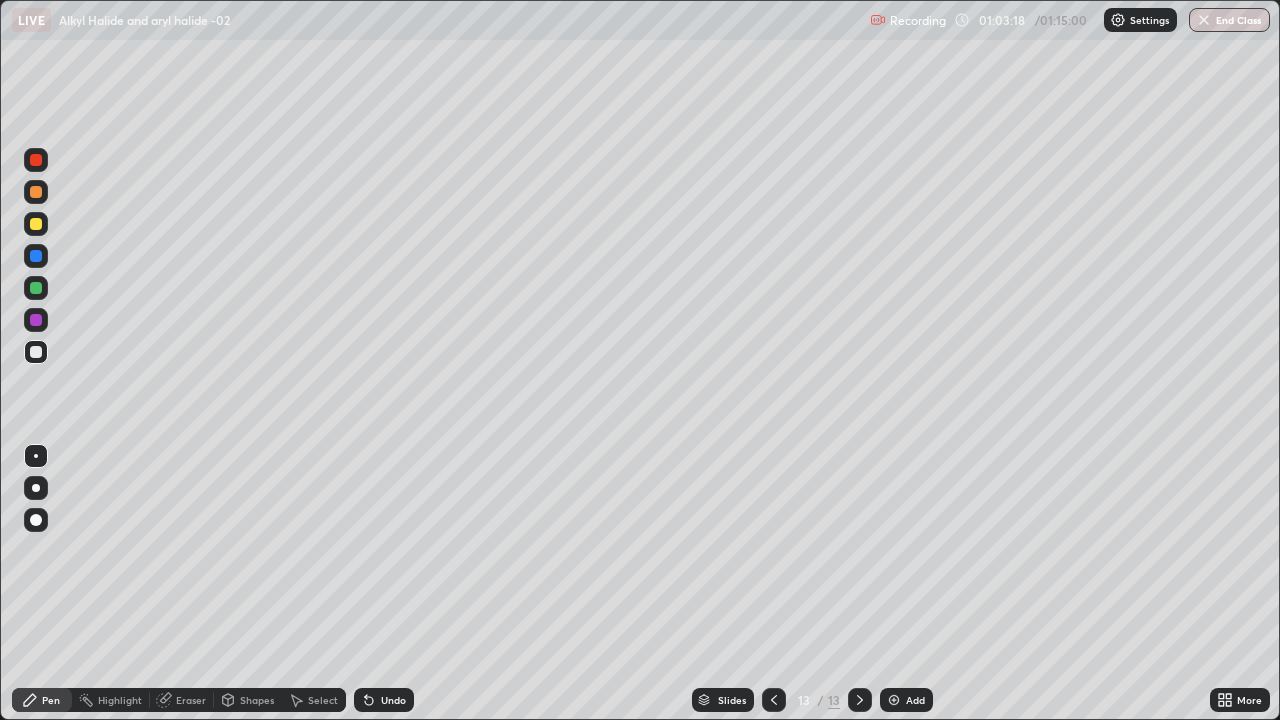click 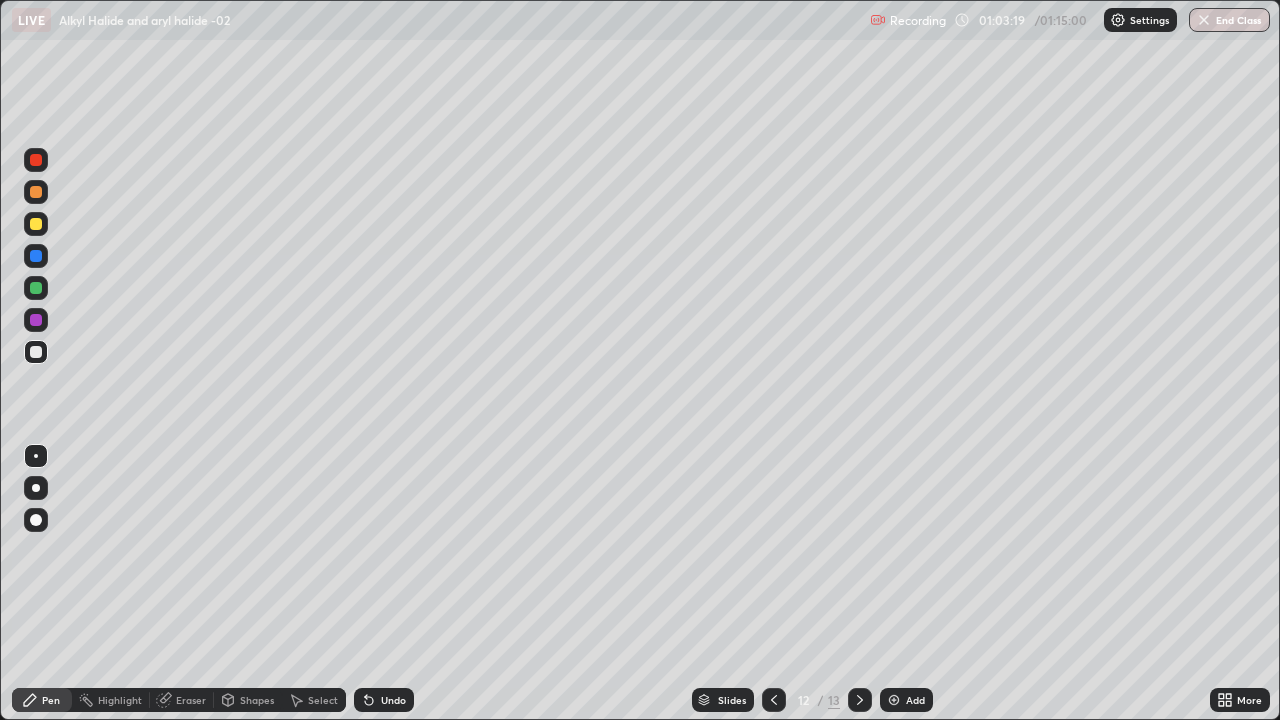 click 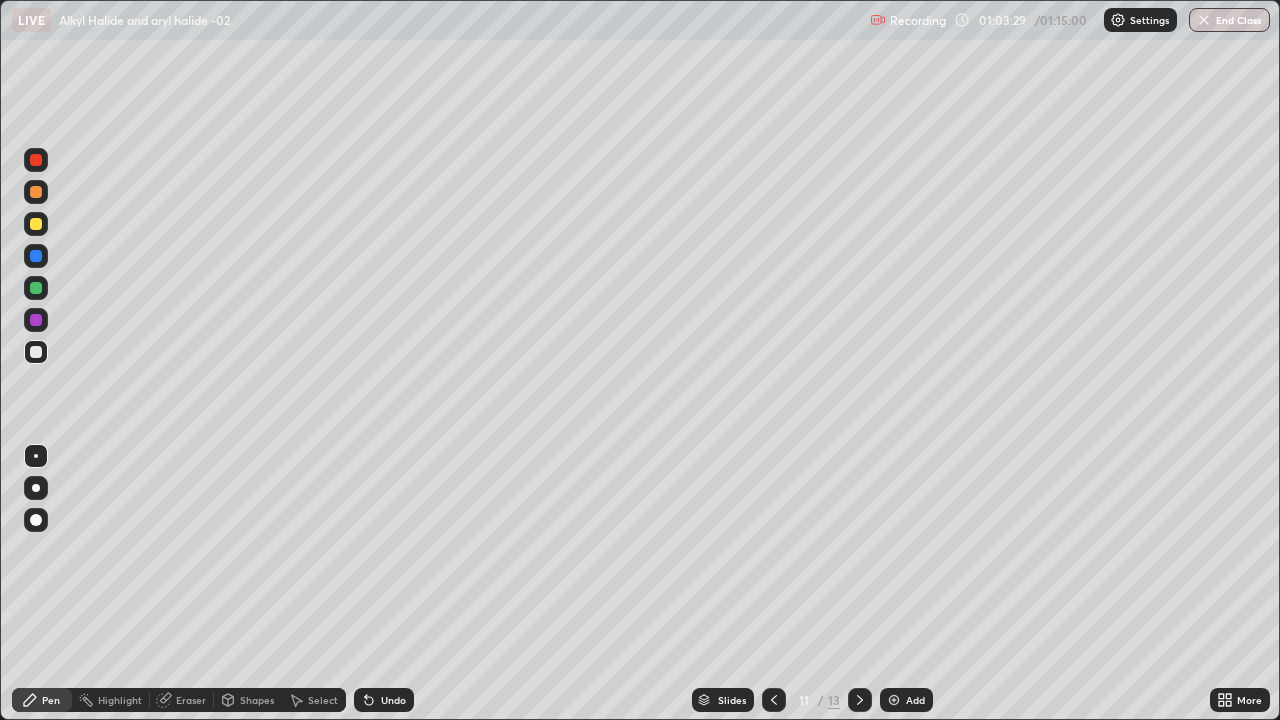 click 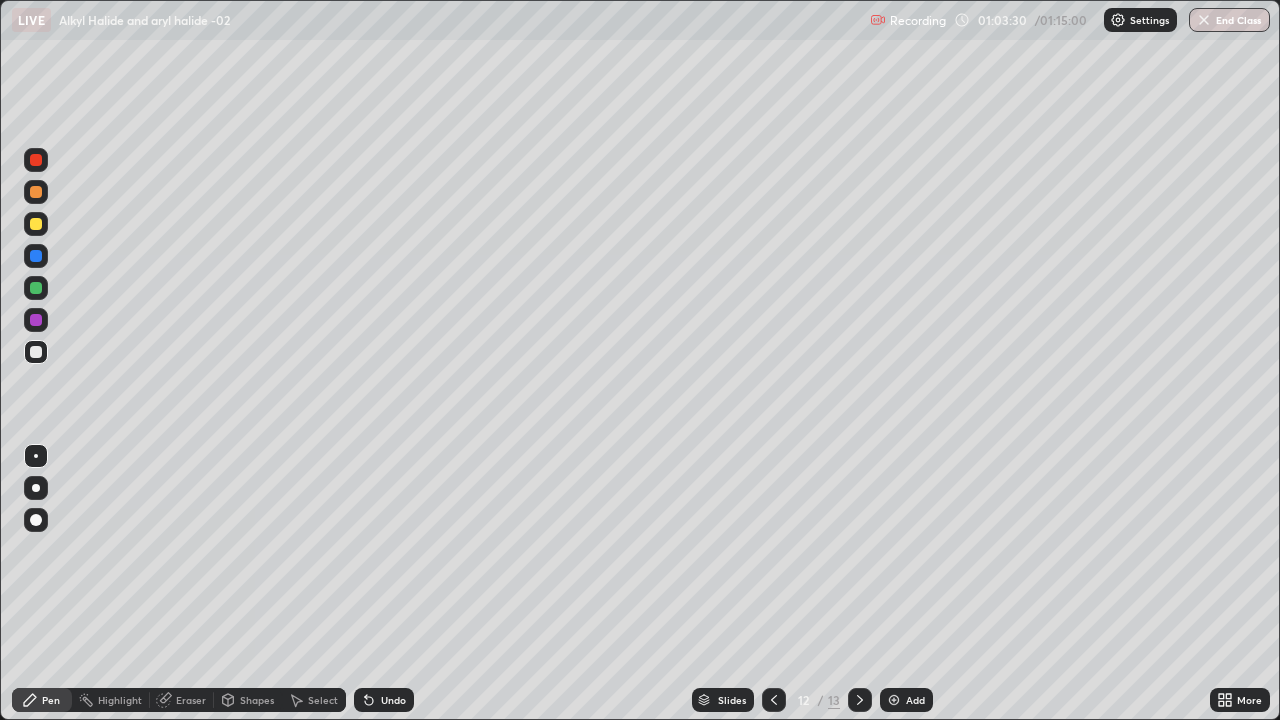 click 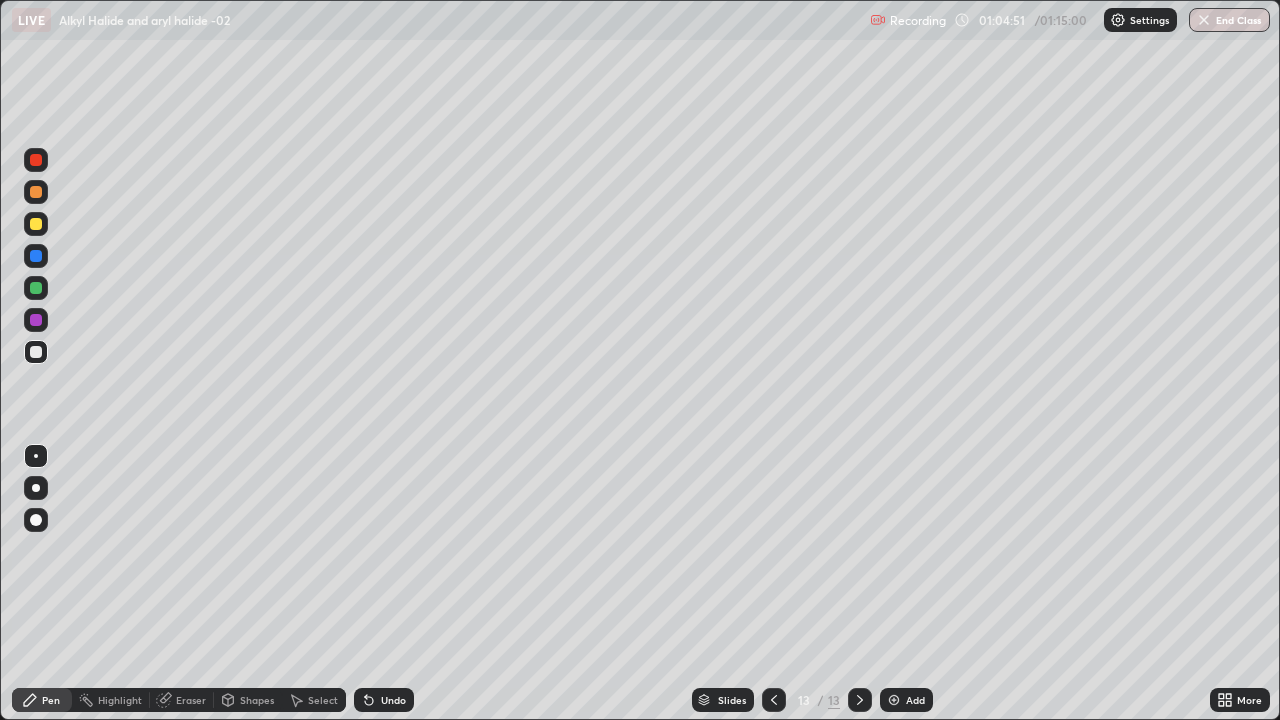 click 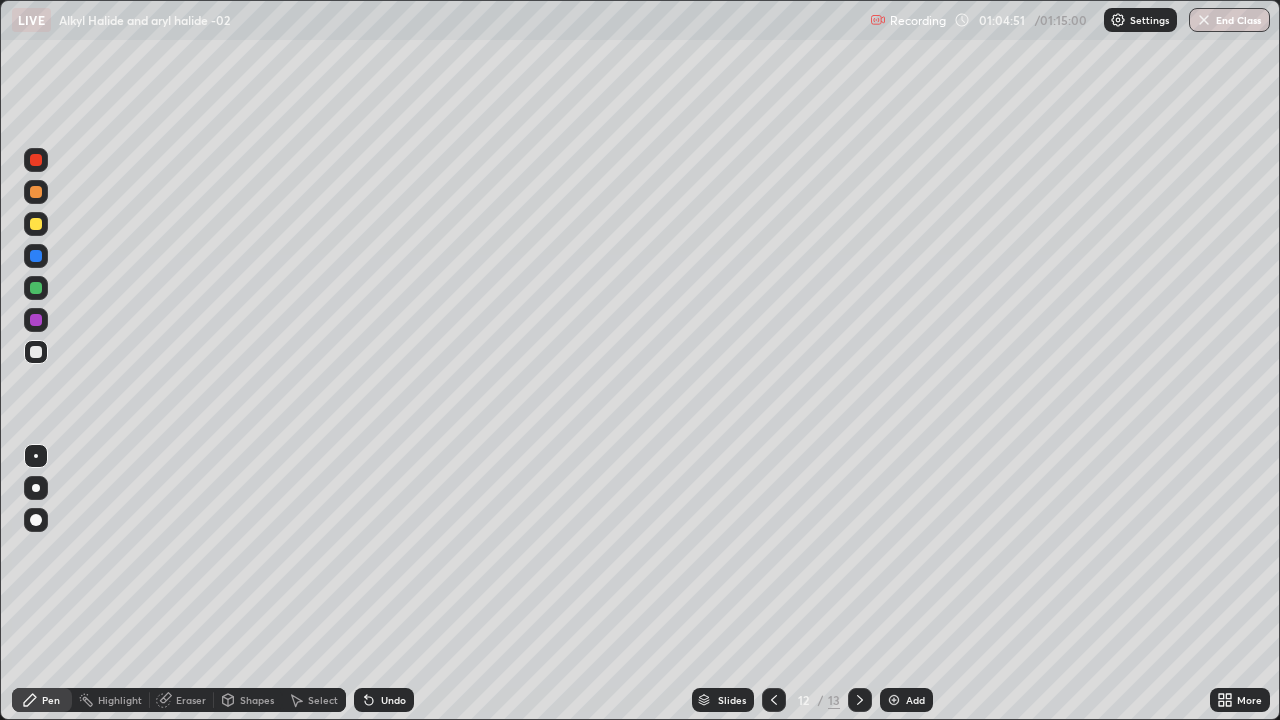 click 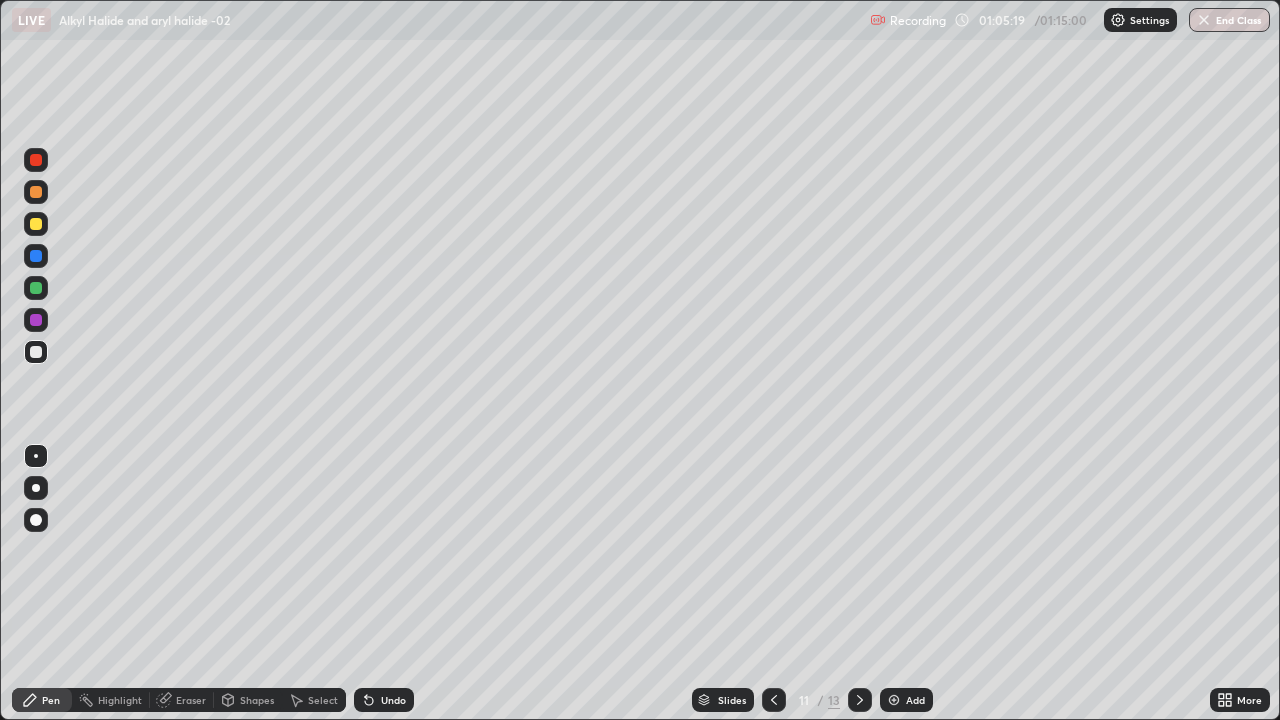 click 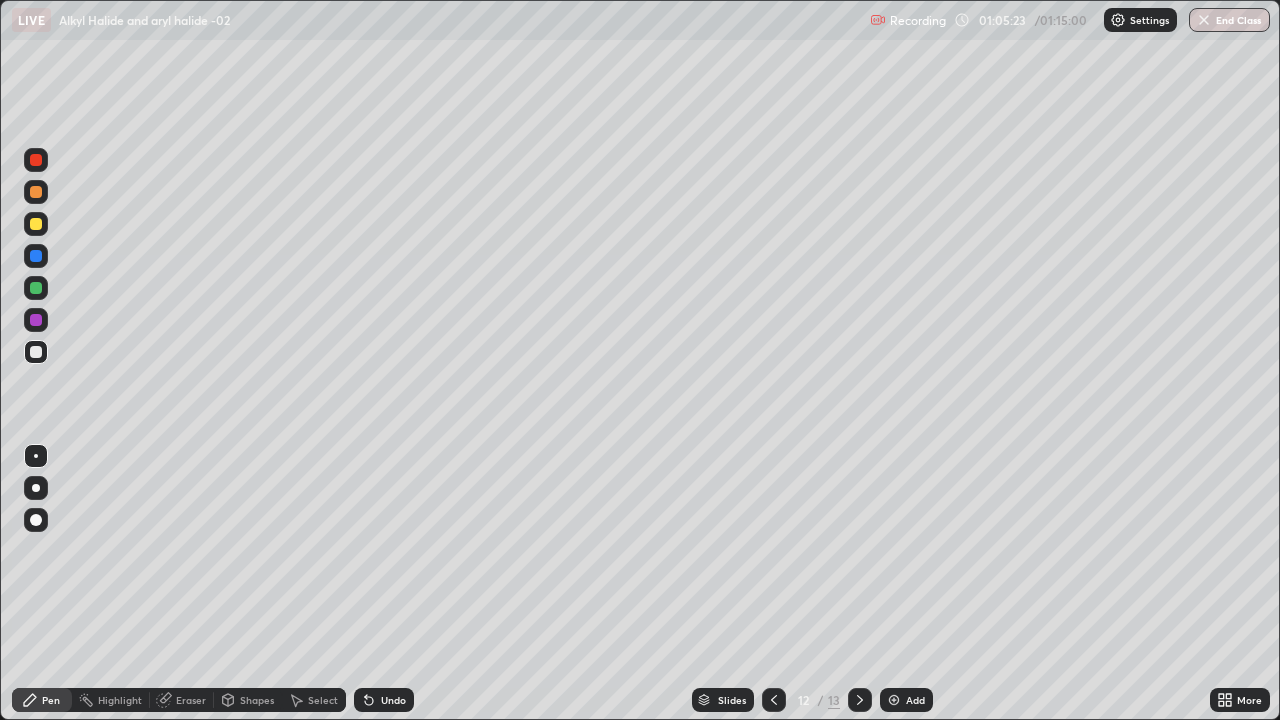 click 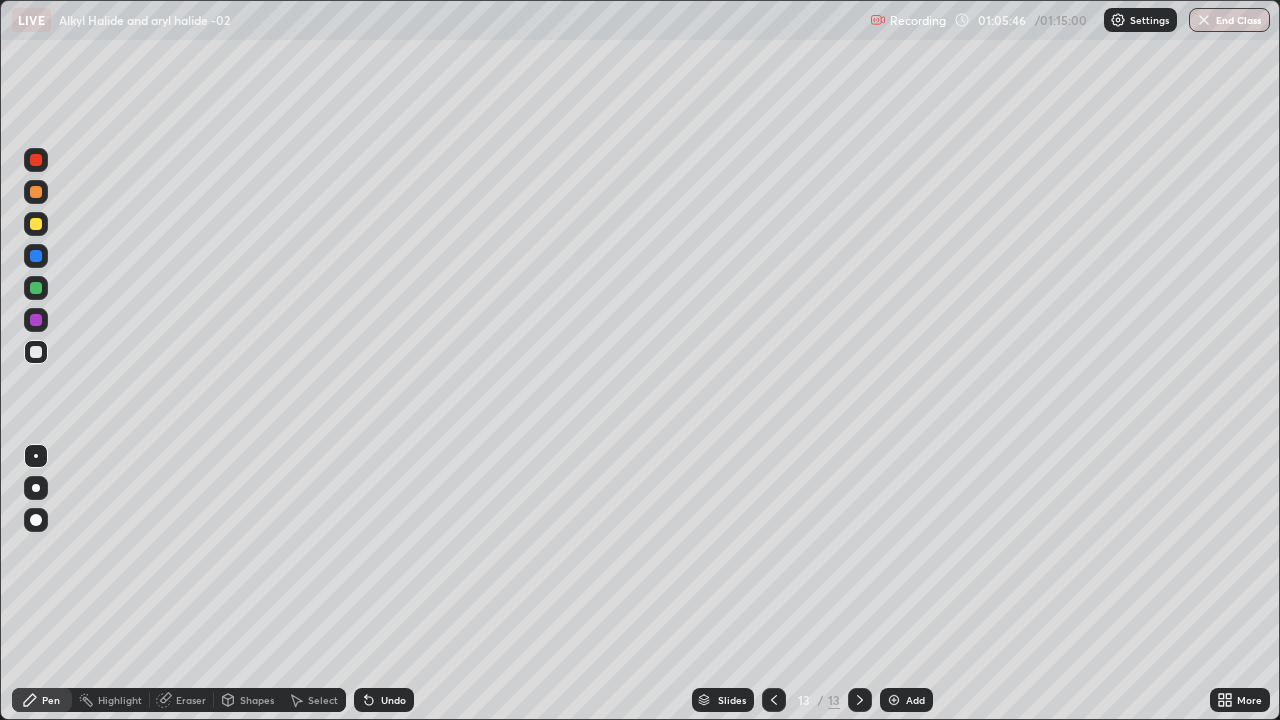 click on "Eraser" at bounding box center [191, 700] 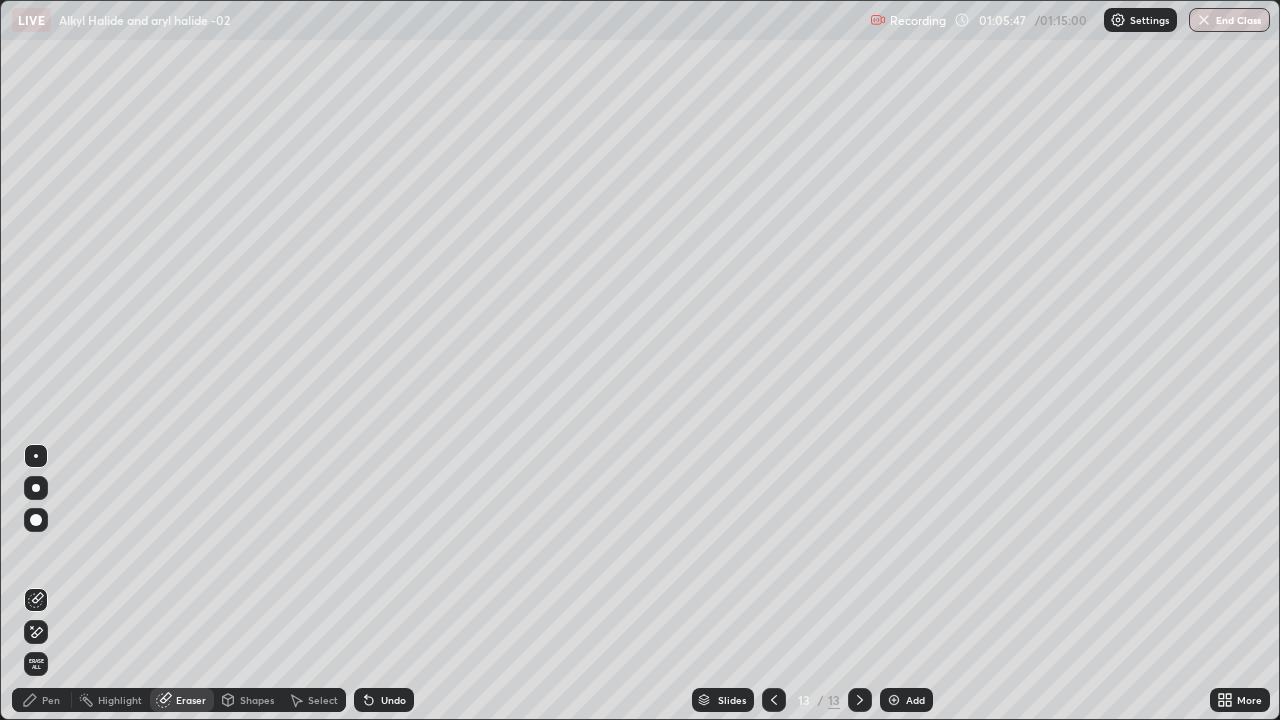 click on "Pen" at bounding box center [42, 700] 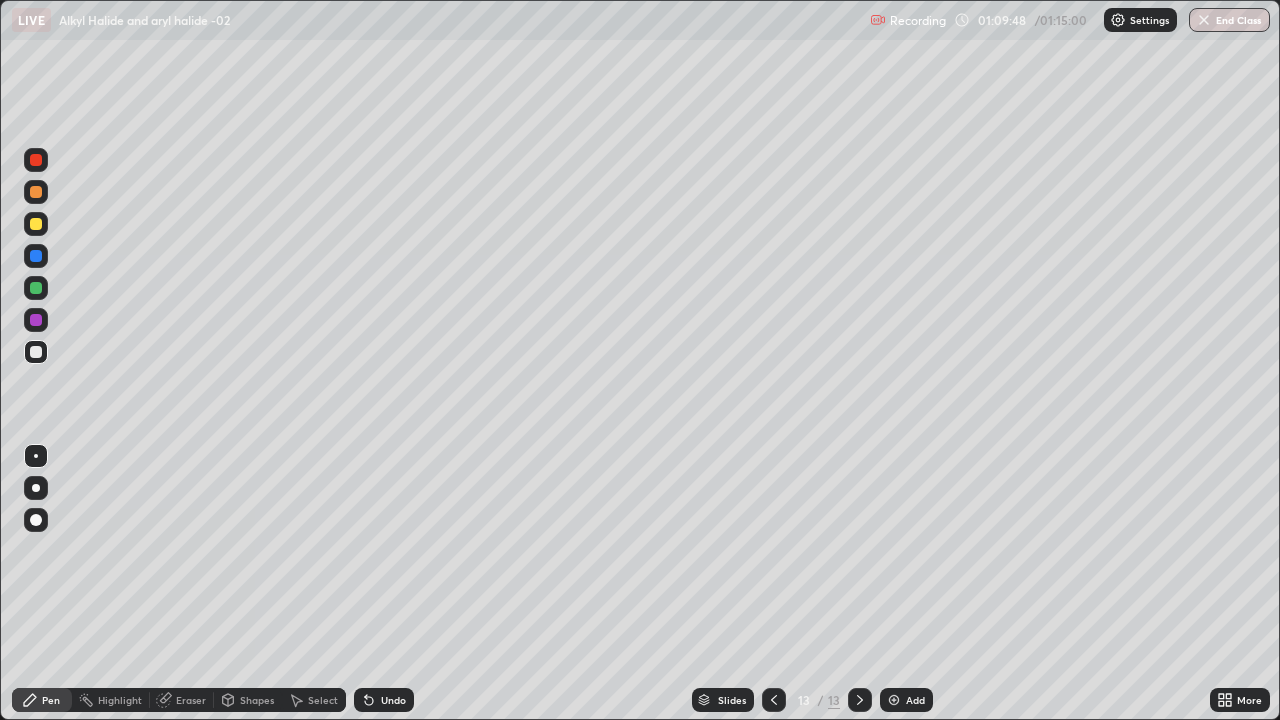 click on "End Class" at bounding box center [1229, 20] 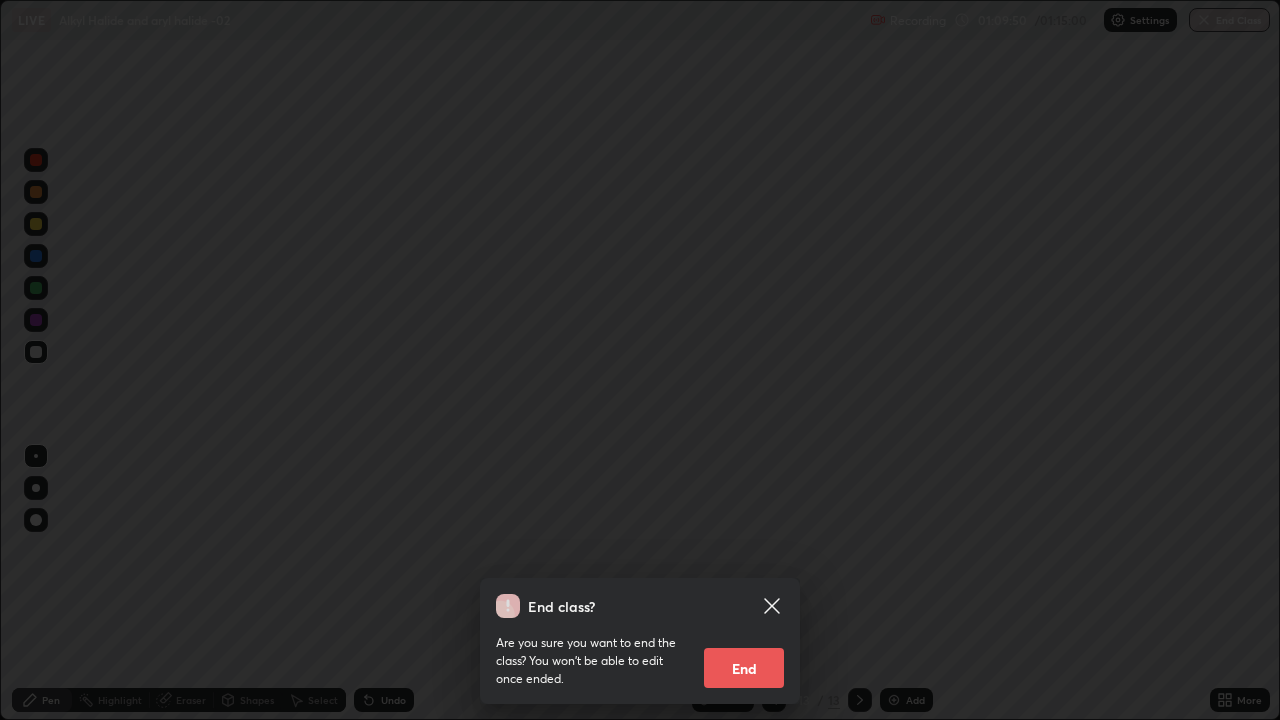 click on "End" at bounding box center (744, 668) 